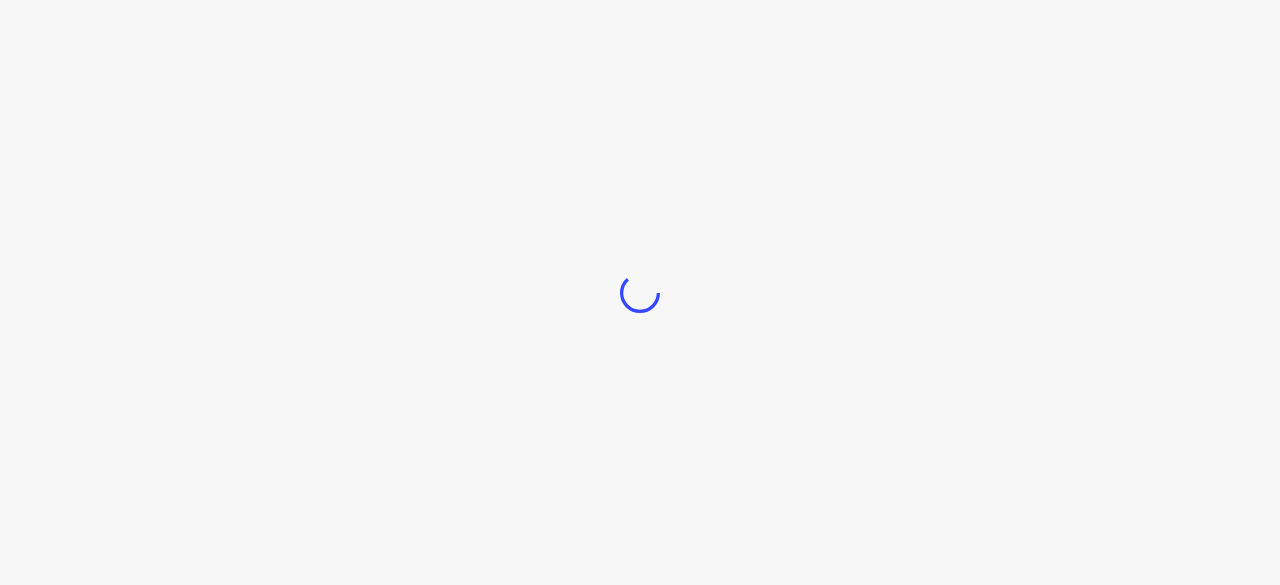 scroll, scrollTop: 0, scrollLeft: 0, axis: both 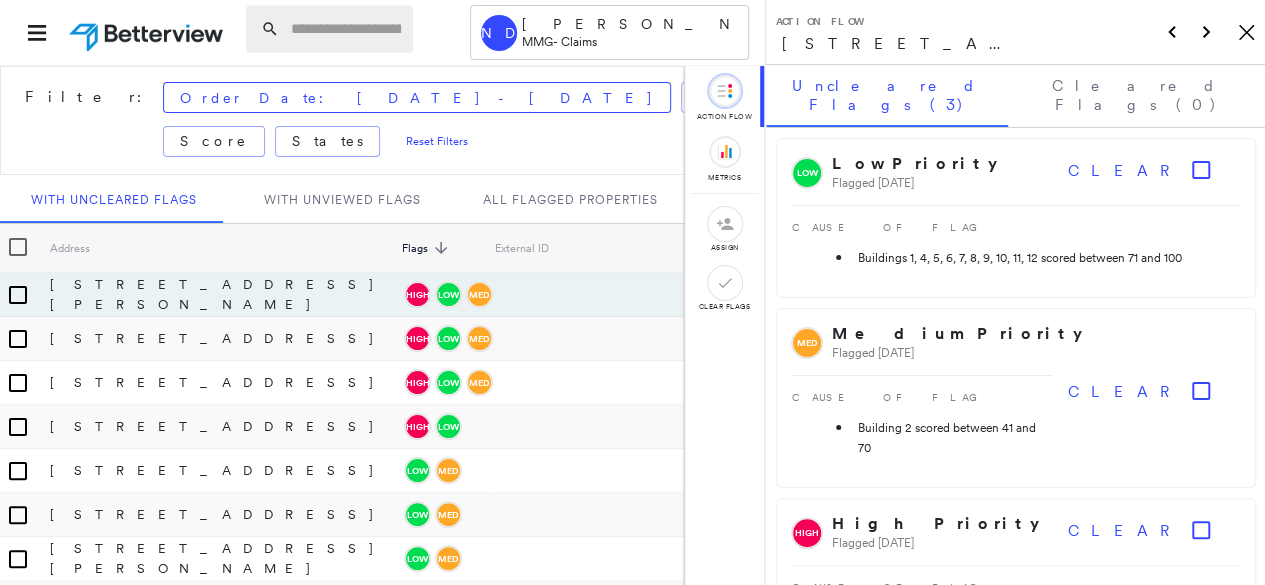 click at bounding box center [346, 29] 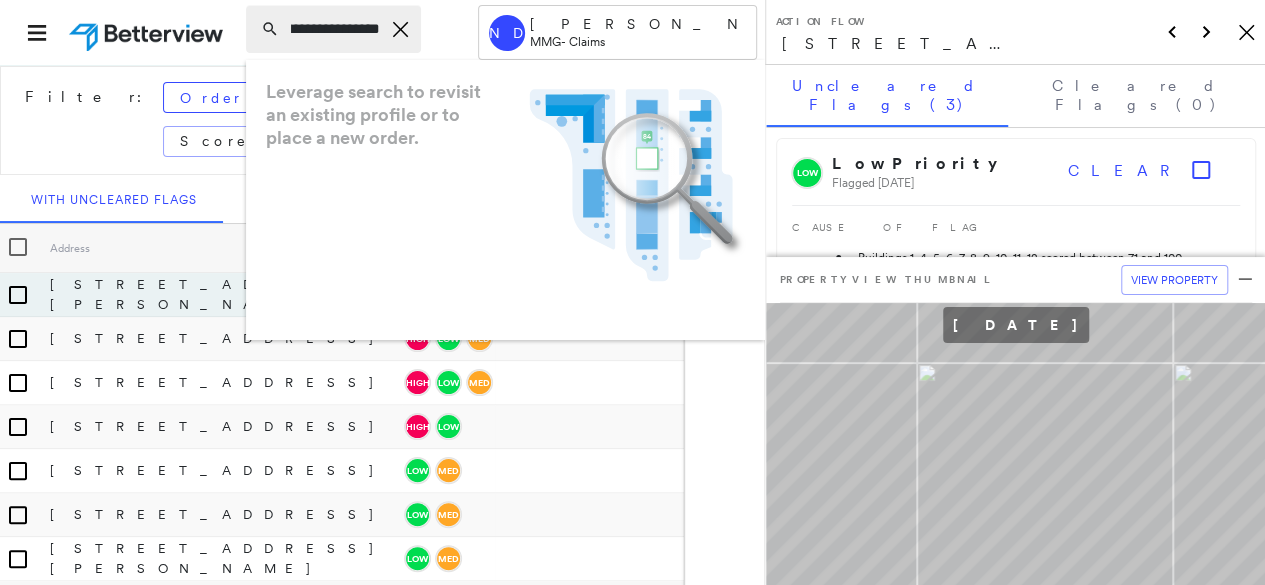 scroll, scrollTop: 0, scrollLeft: 112, axis: horizontal 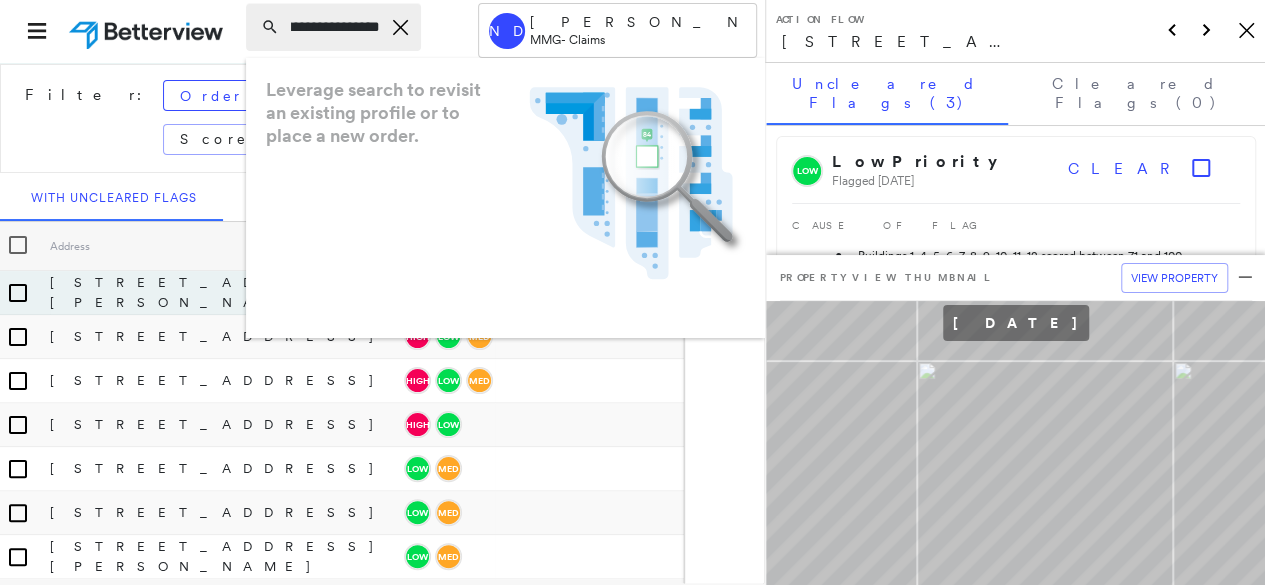 click on "**********" at bounding box center (335, 27) 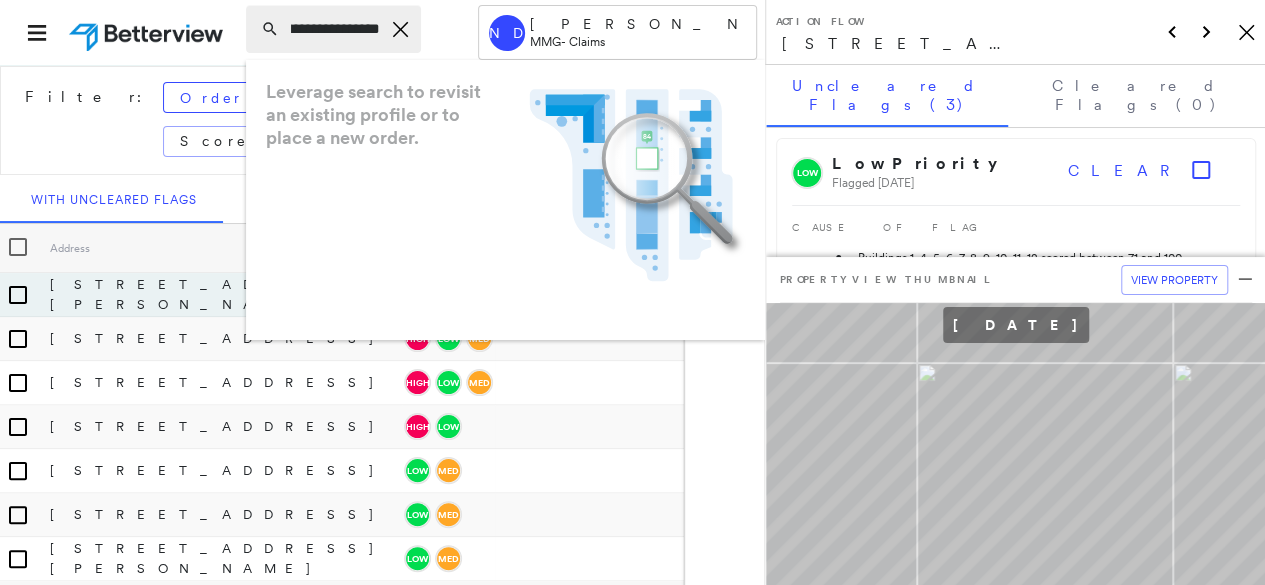 click on "**********" at bounding box center (333, 29) 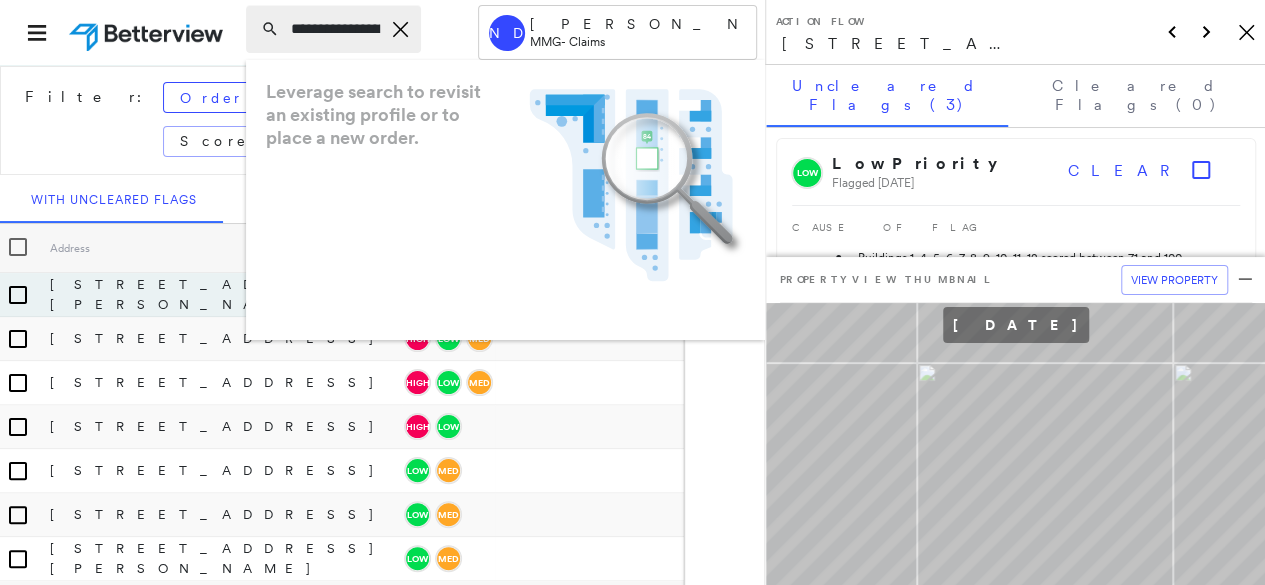 click on "**********" at bounding box center (335, 29) 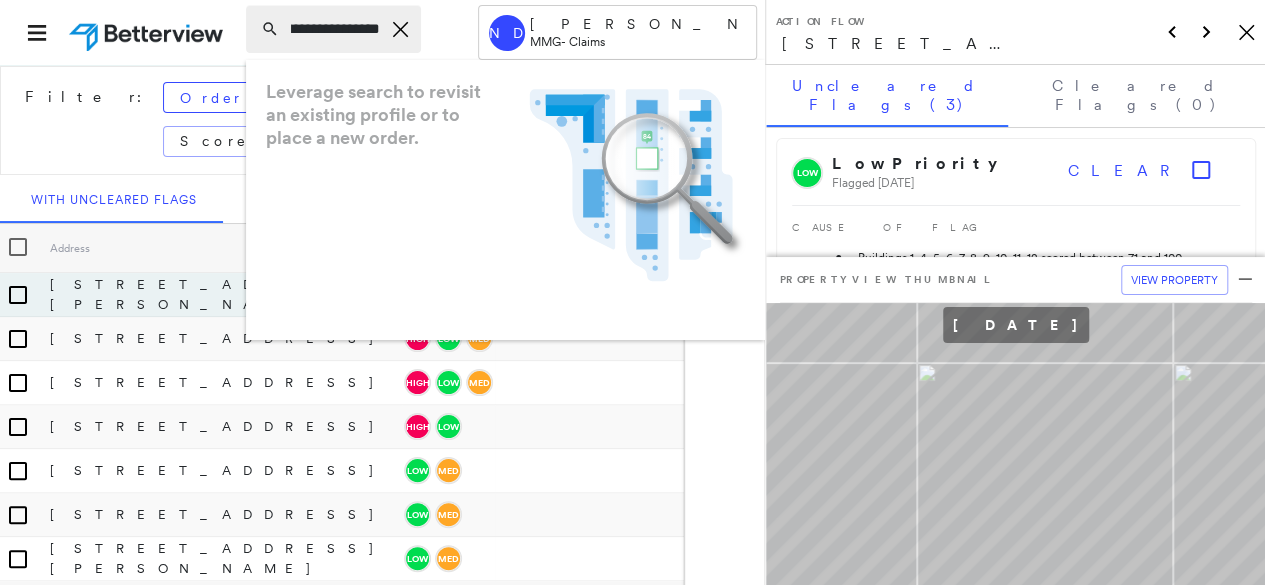 scroll, scrollTop: 0, scrollLeft: 155, axis: horizontal 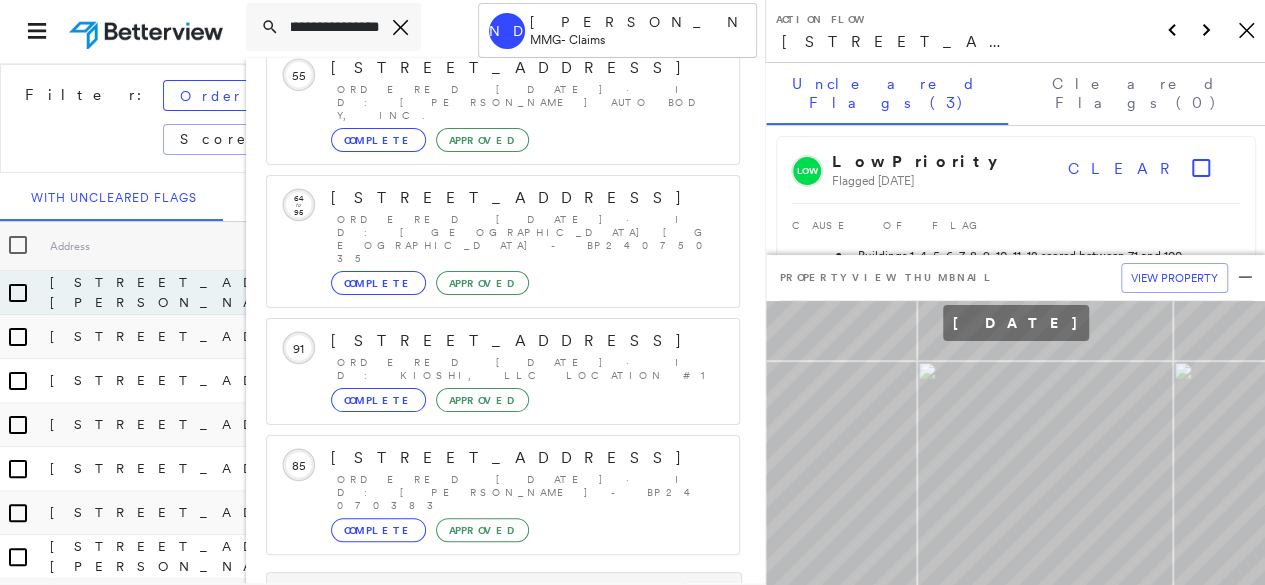 click on "Show  5  more existing properties" at bounding box center (504, 598) 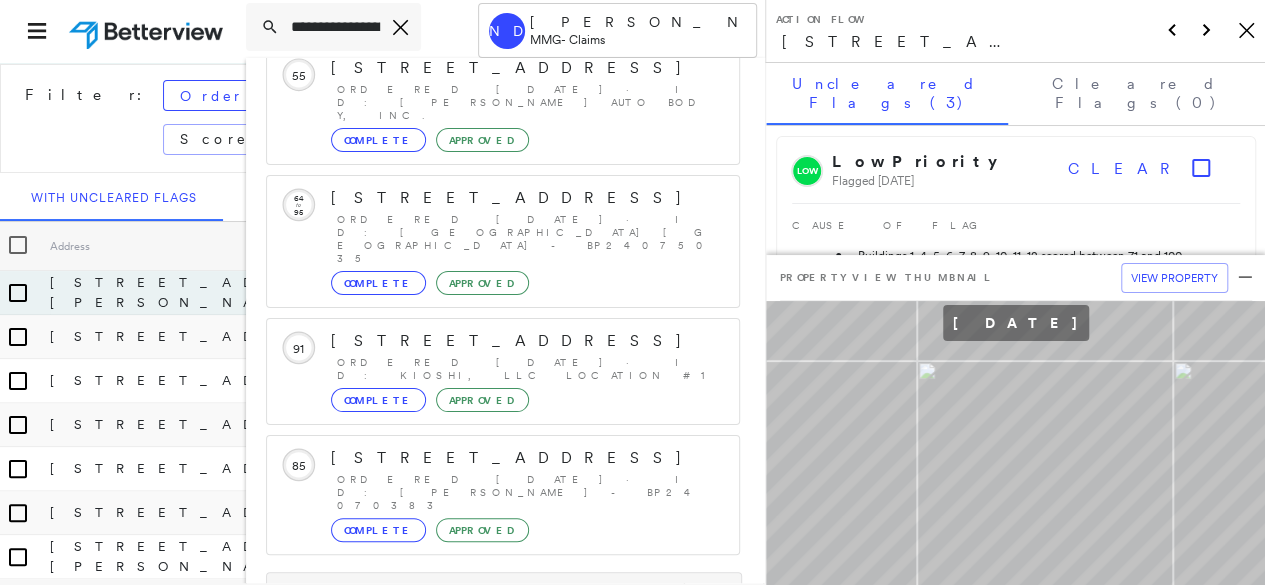 scroll, scrollTop: 590, scrollLeft: 0, axis: vertical 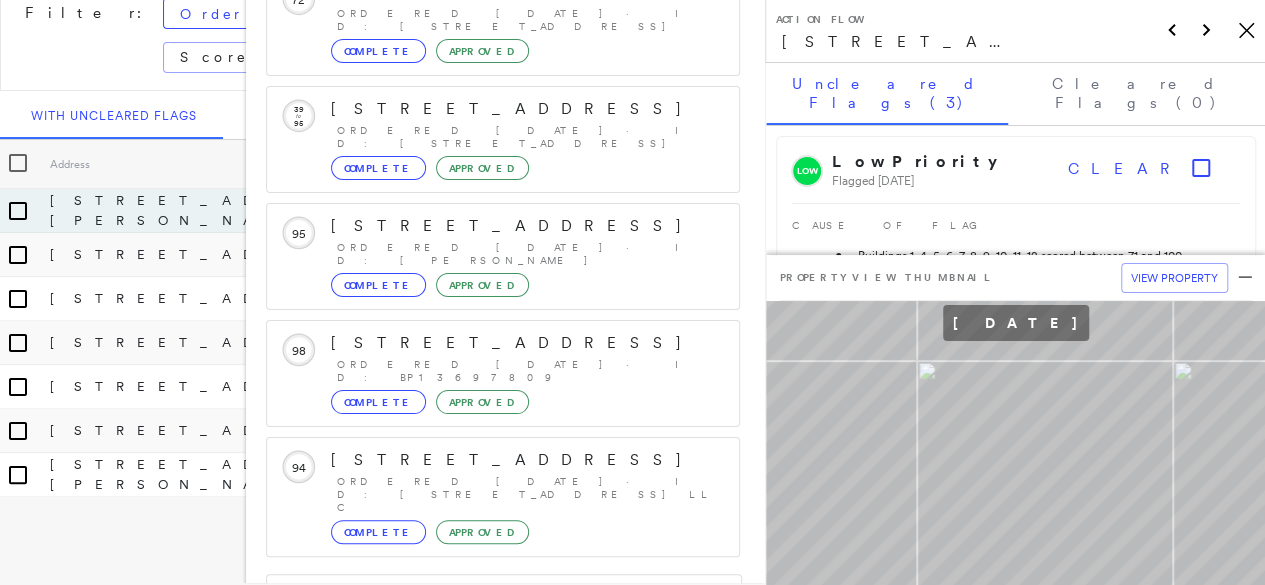 click on "[STREET_ADDRESS][PERSON_NAME]" at bounding box center [491, 738] 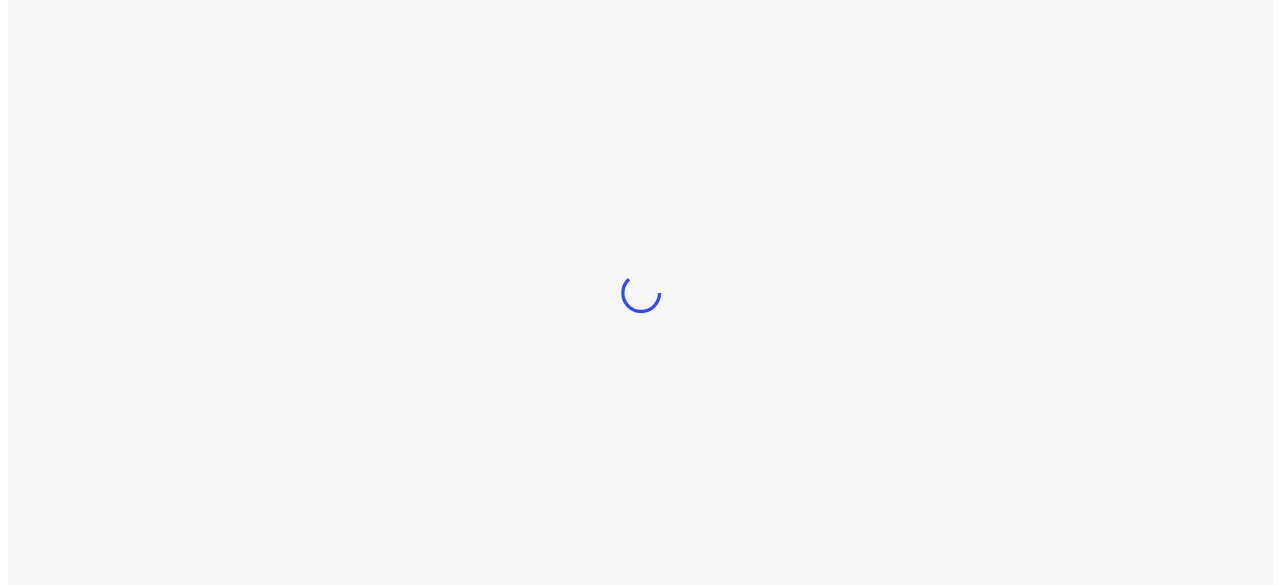 scroll, scrollTop: 0, scrollLeft: 0, axis: both 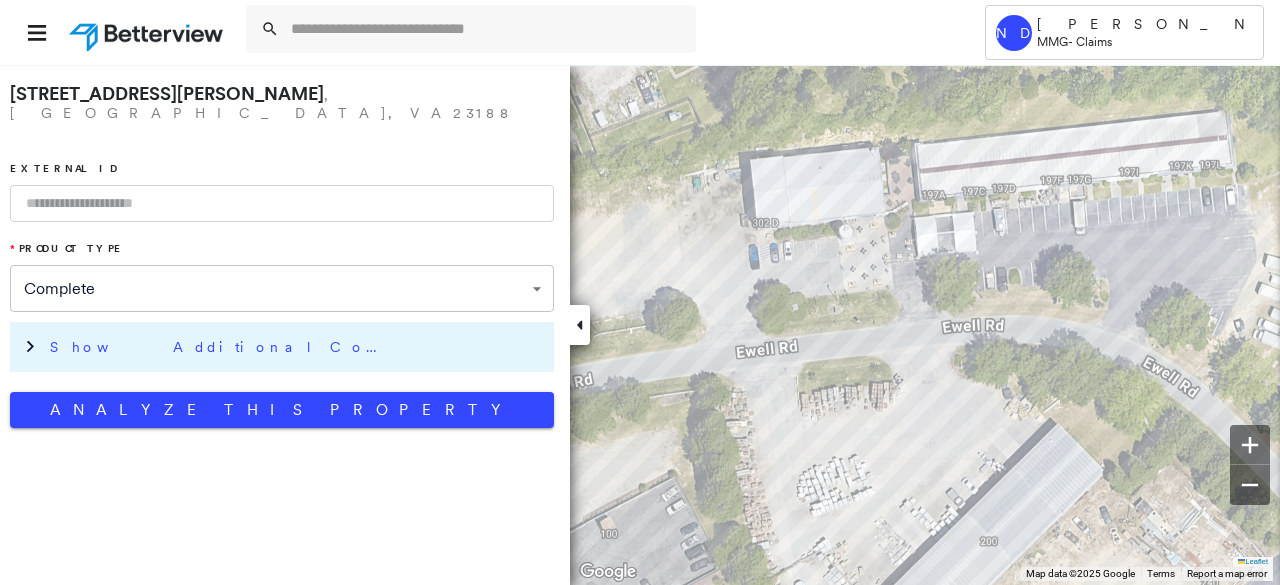 click on "Show Additional Company Data" at bounding box center (220, 347) 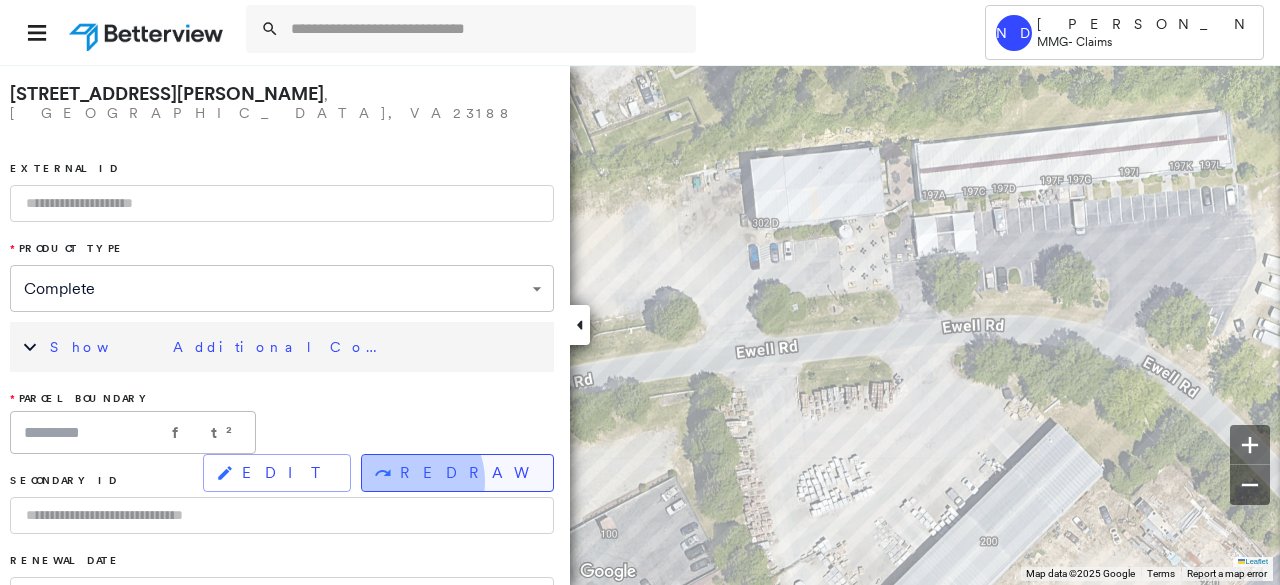 click on "REDRAW" at bounding box center (468, 473) 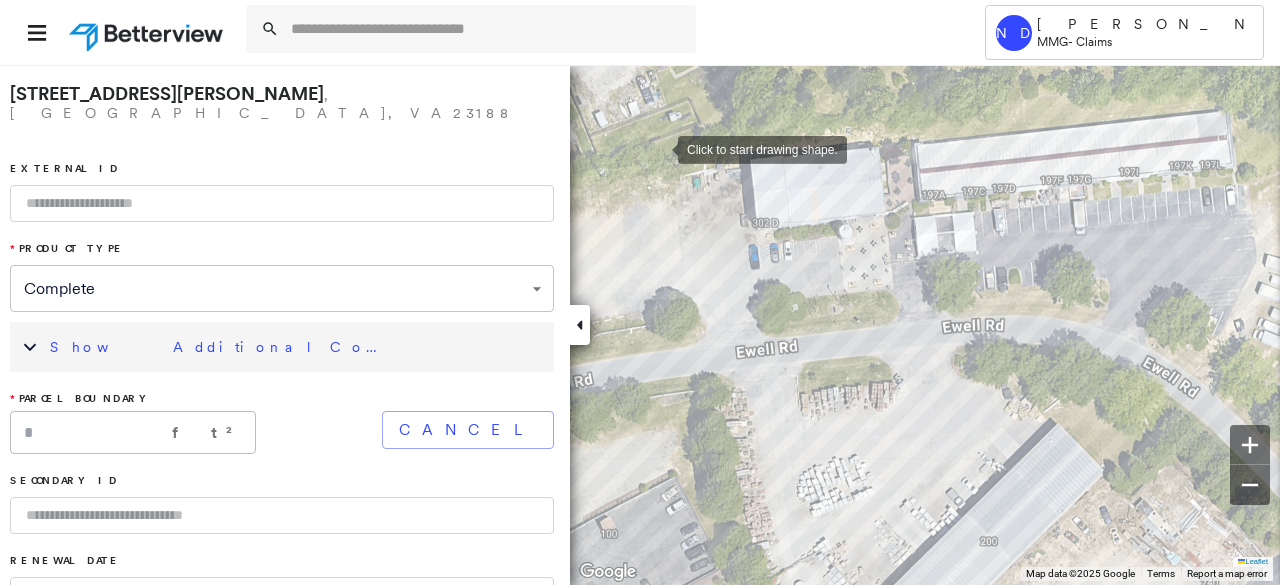 click at bounding box center [658, 148] 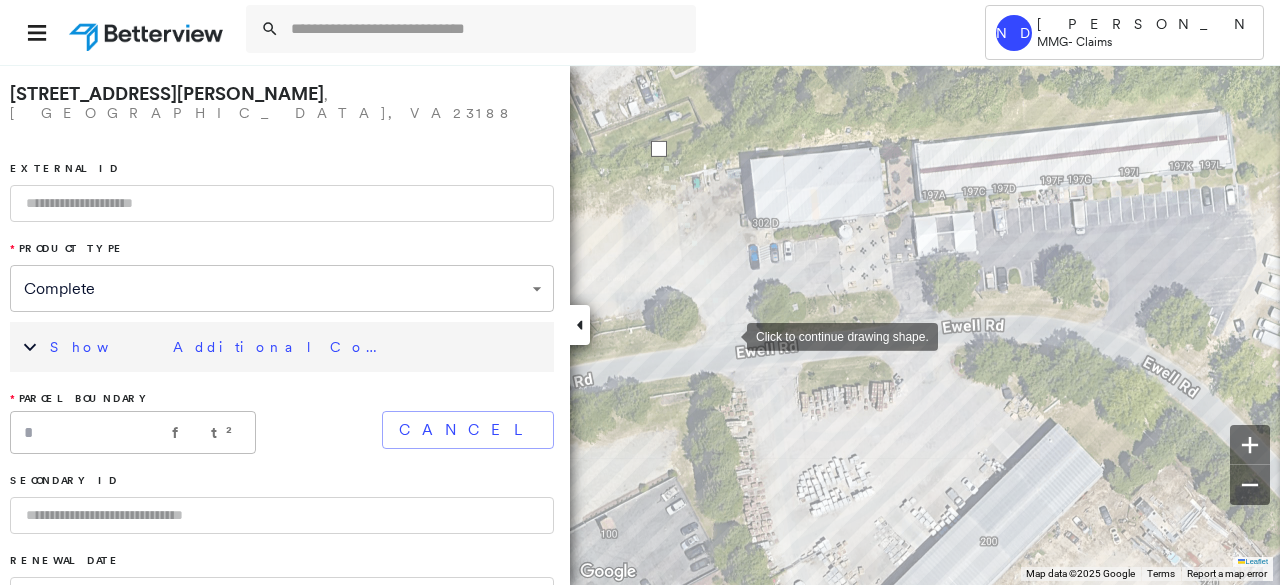 click at bounding box center [727, 335] 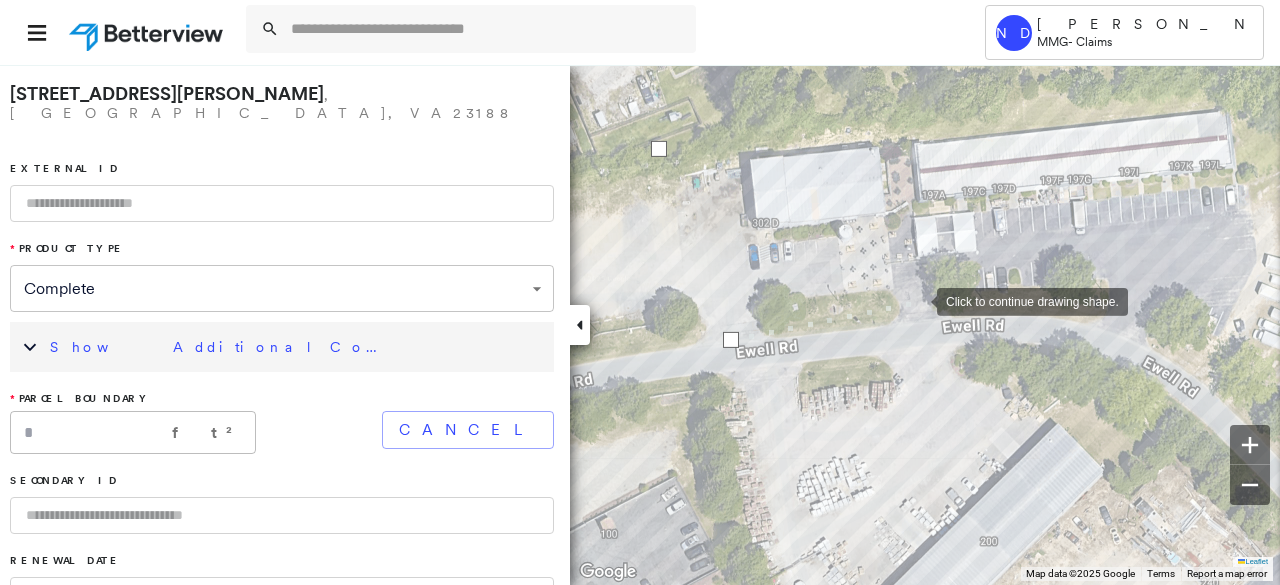 click at bounding box center (917, 300) 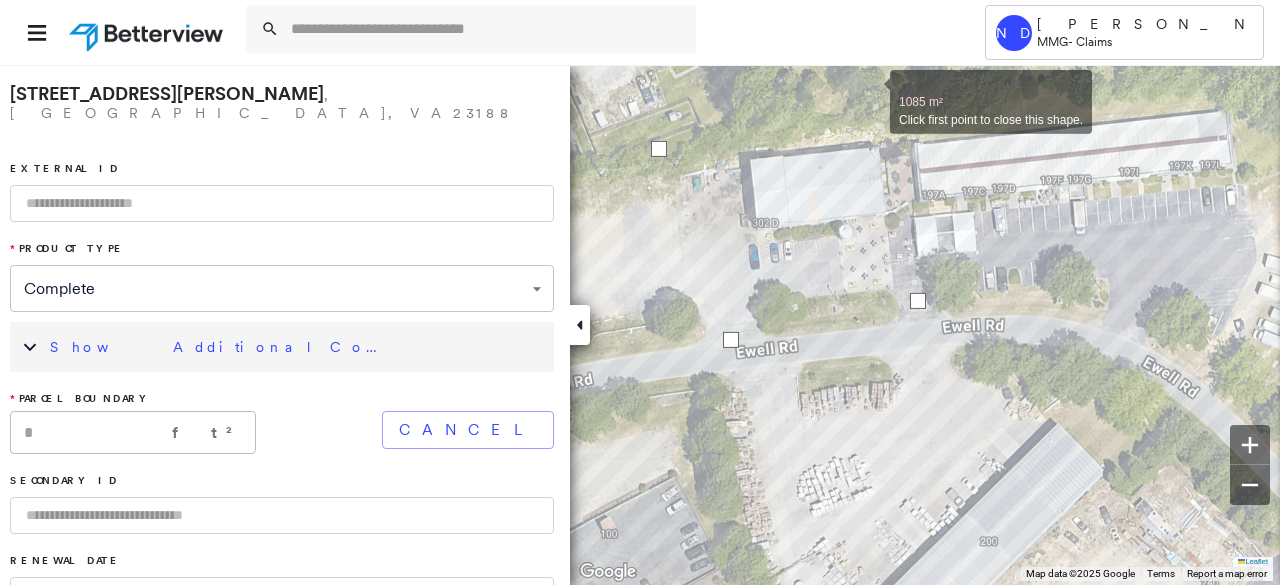 click at bounding box center [870, 91] 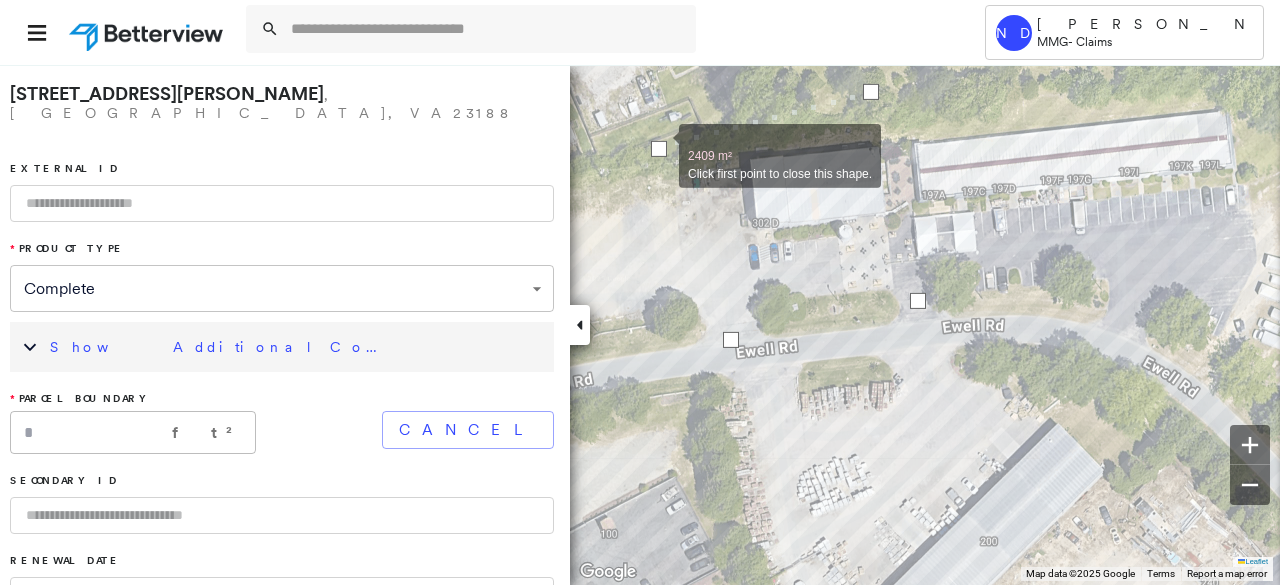 click at bounding box center (659, 149) 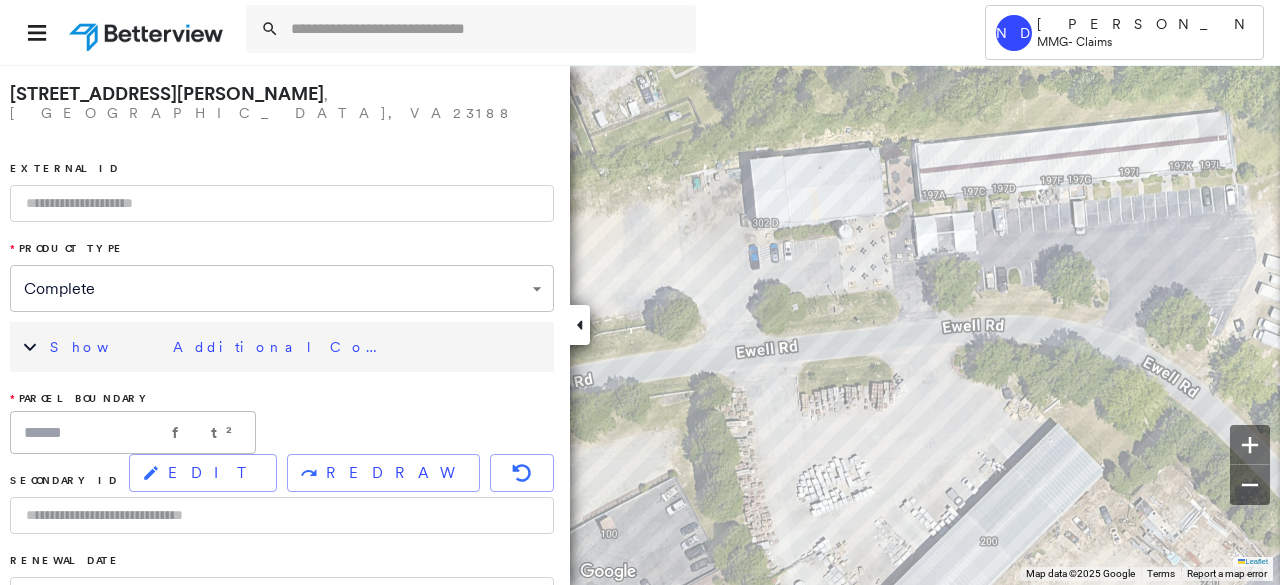 click at bounding box center [282, 203] 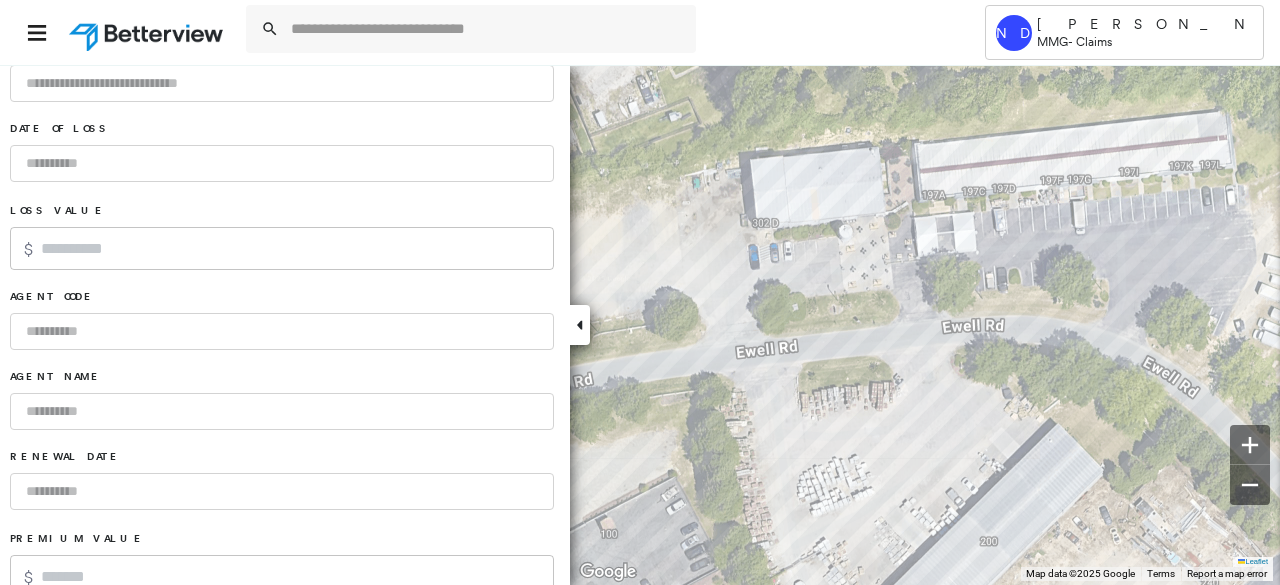 scroll, scrollTop: 1459, scrollLeft: 0, axis: vertical 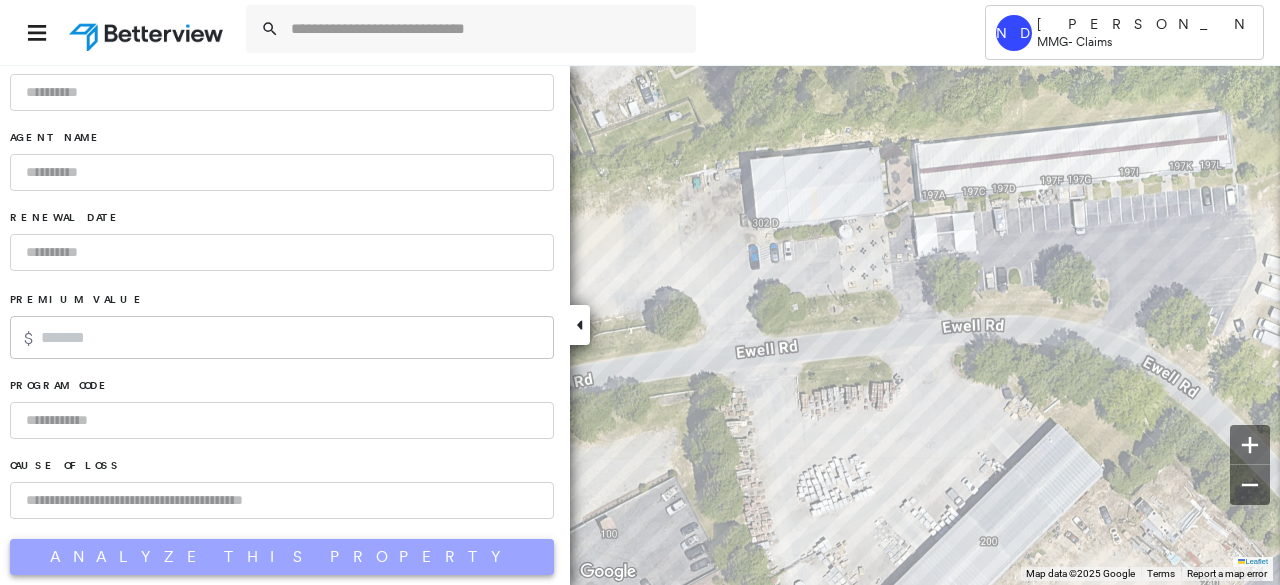 click on "Analyze This Property" at bounding box center (282, 557) 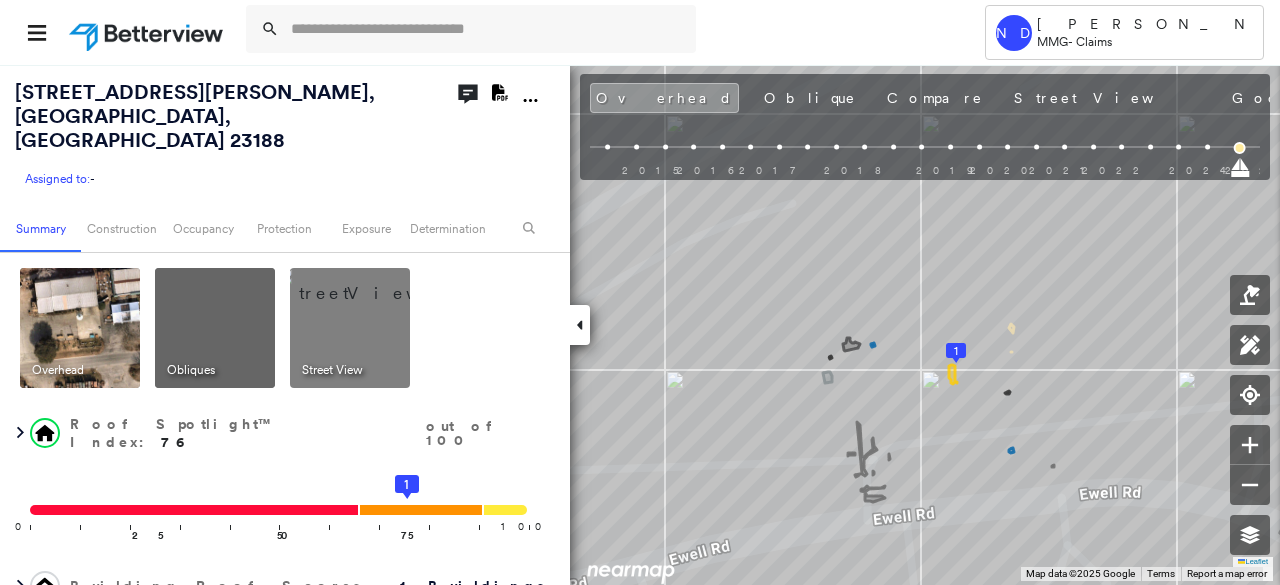 click 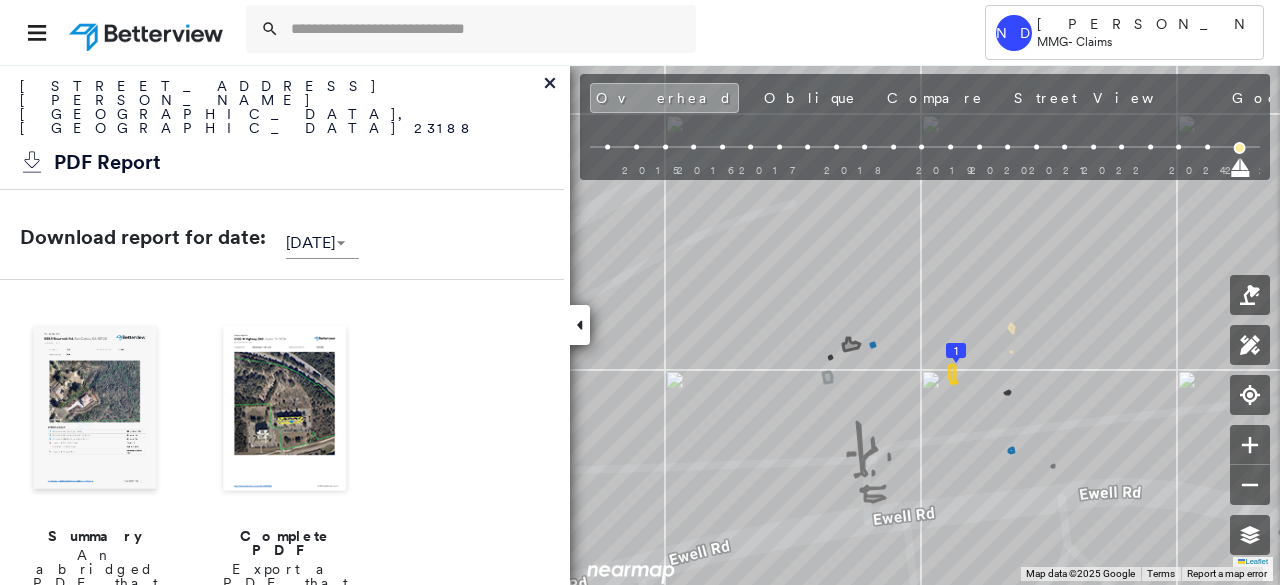 click at bounding box center [95, 410] 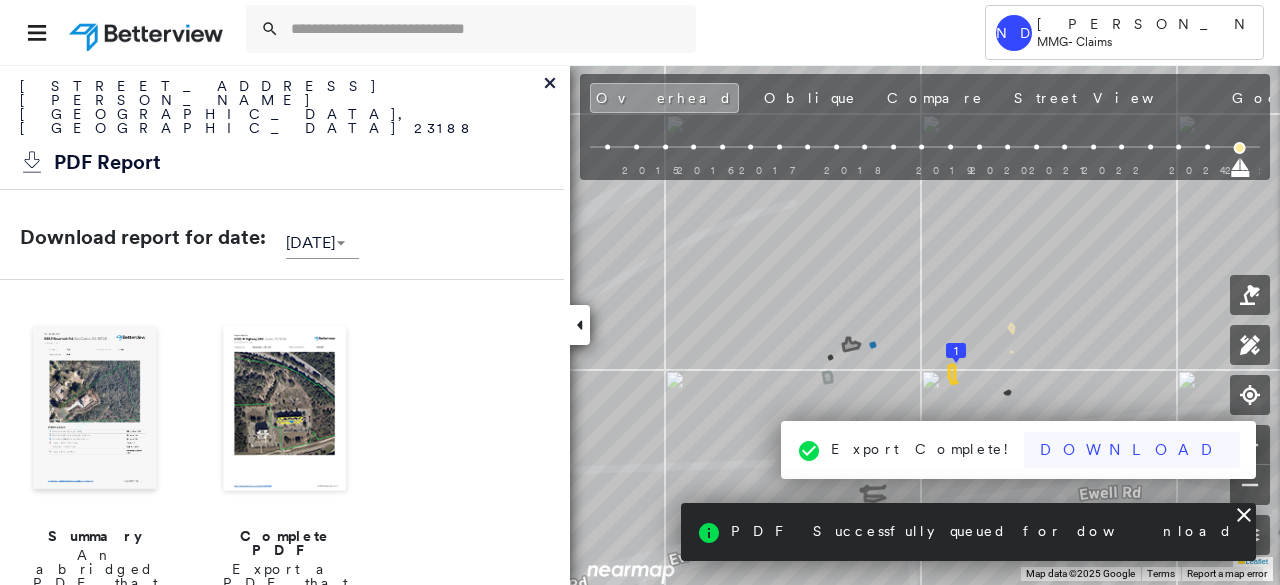 click on "Download" at bounding box center (1132, 450) 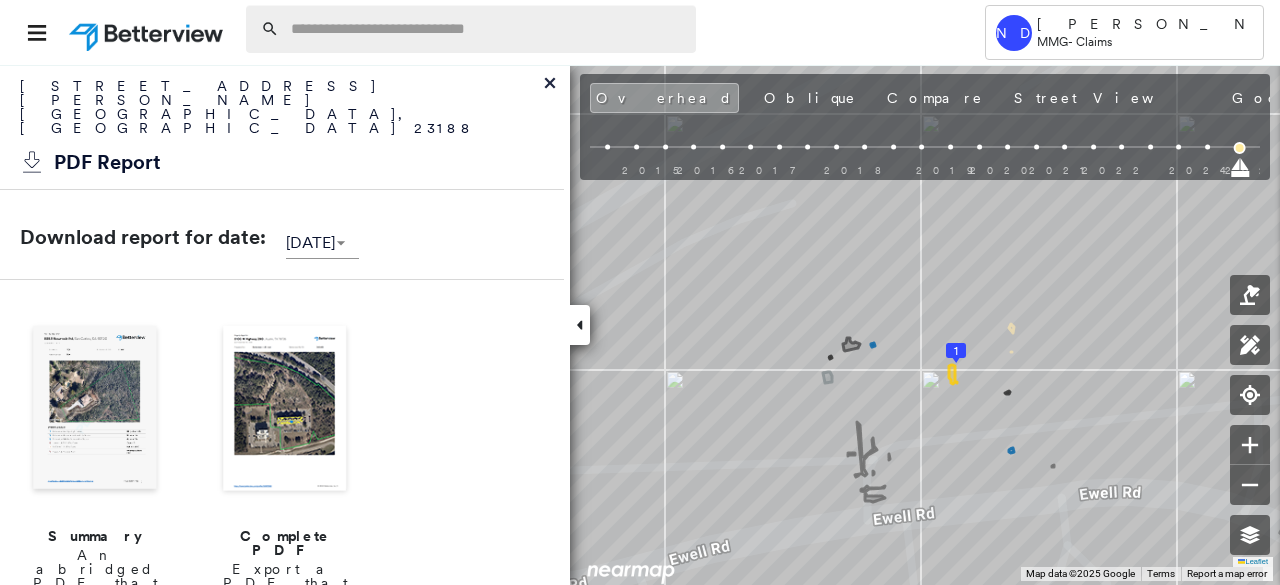 click at bounding box center (487, 29) 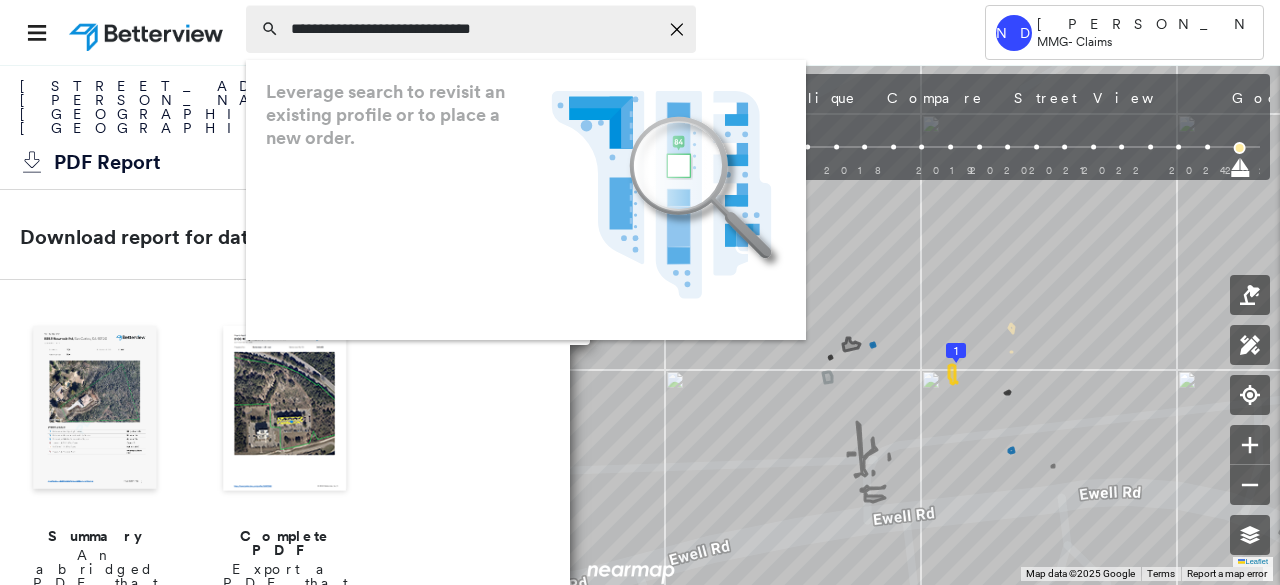click on "**********" at bounding box center (474, 29) 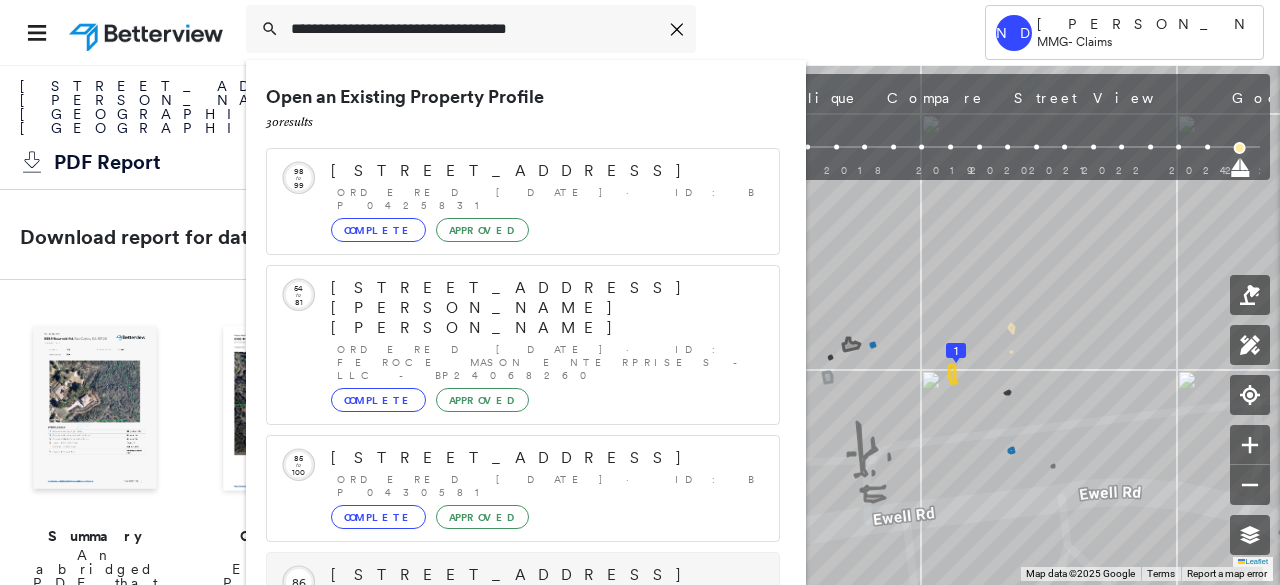 scroll, scrollTop: 218, scrollLeft: 0, axis: vertical 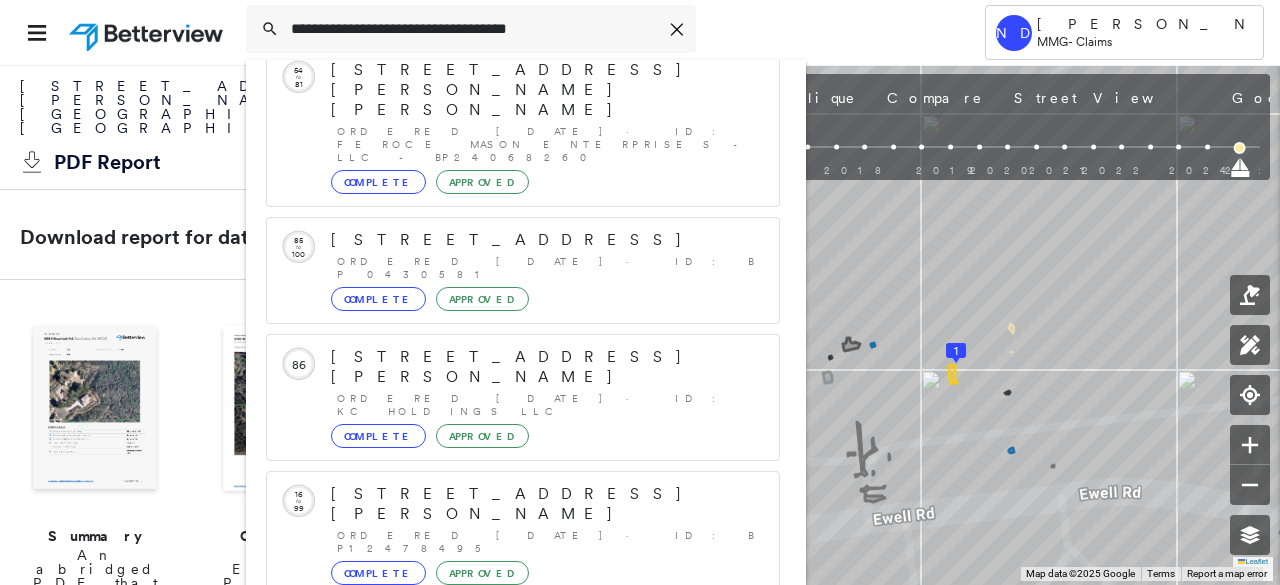 type on "**********" 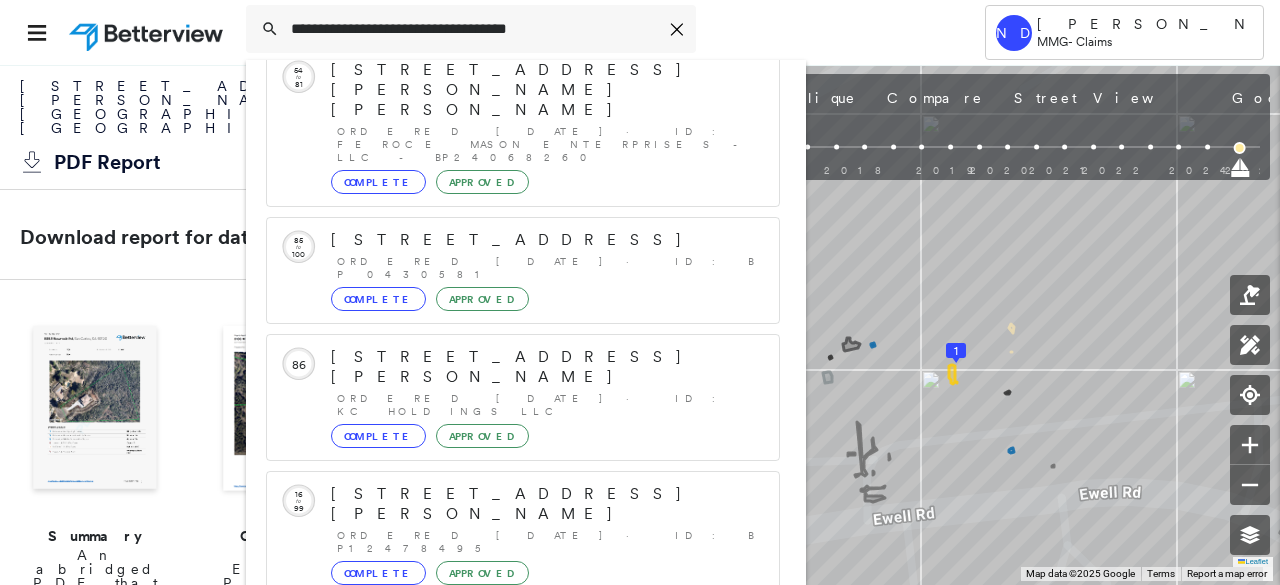 click on "Show  5  more existing properties" at bounding box center (524, 641) 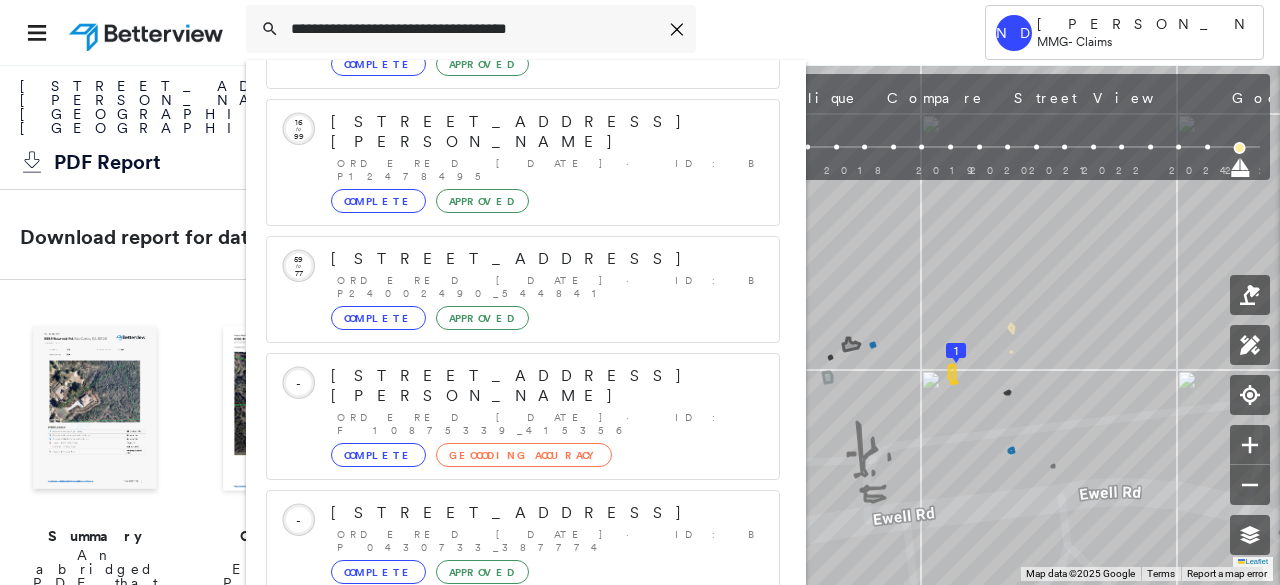 scroll, scrollTop: 732, scrollLeft: 0, axis: vertical 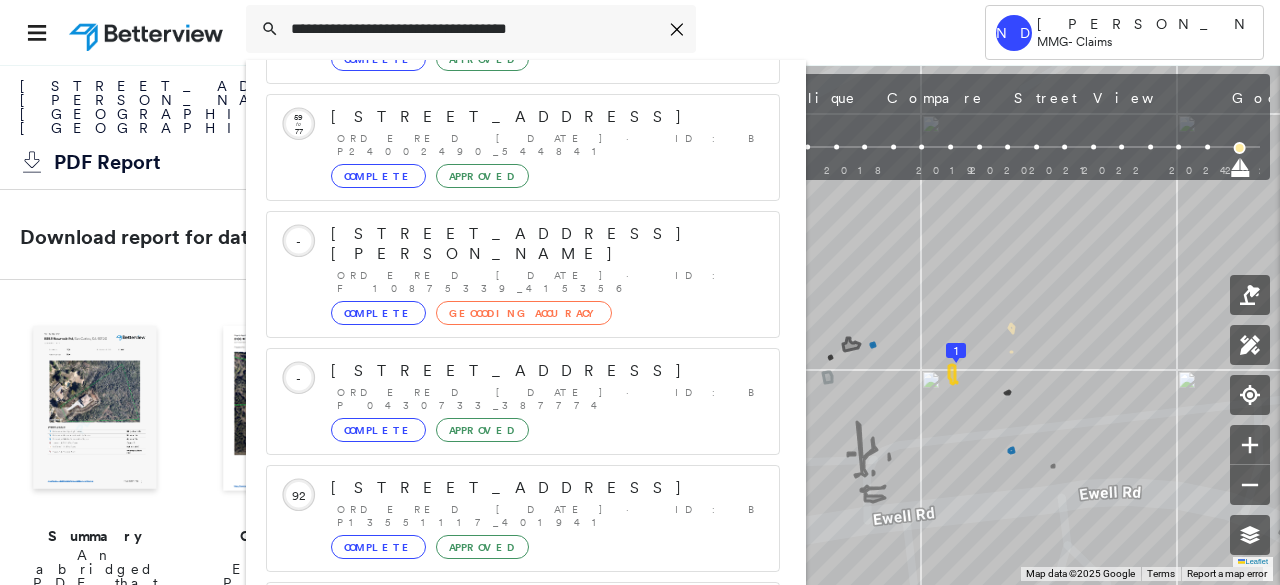 click on "Show  5  more existing properties" at bounding box center [524, 732] 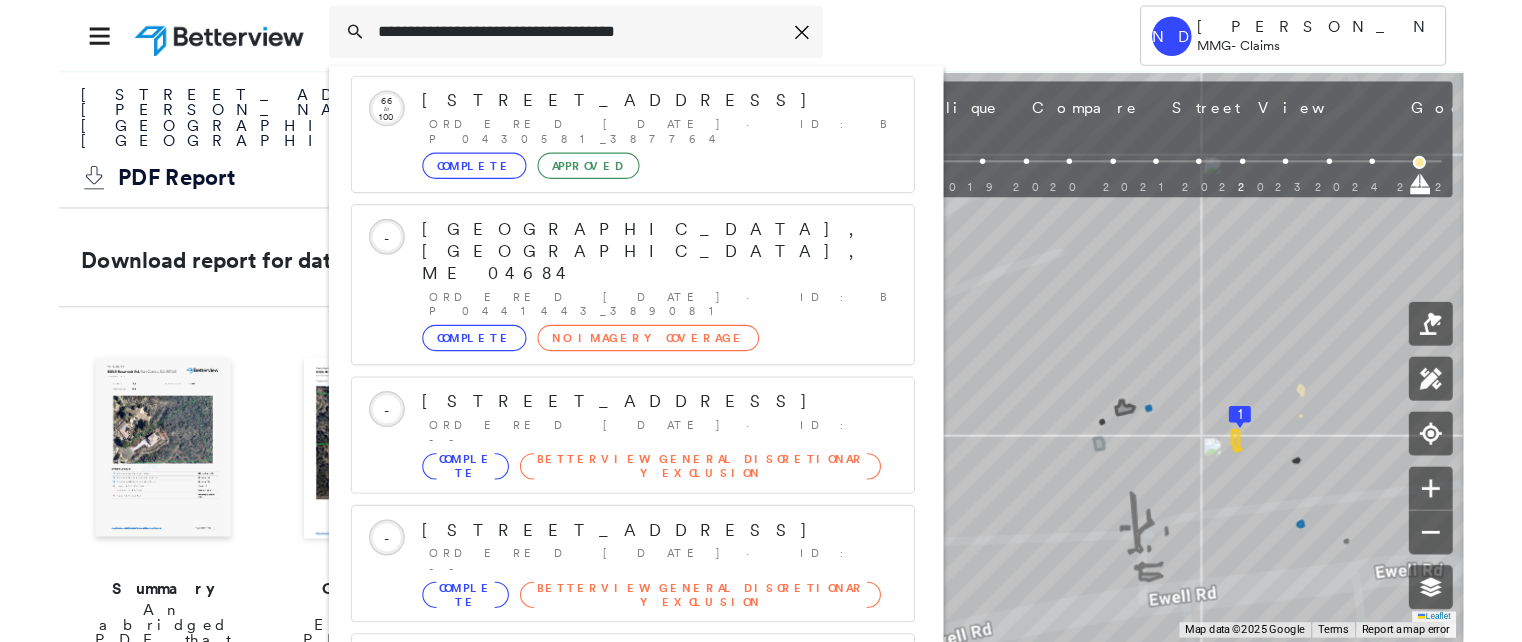 scroll, scrollTop: 1252, scrollLeft: 0, axis: vertical 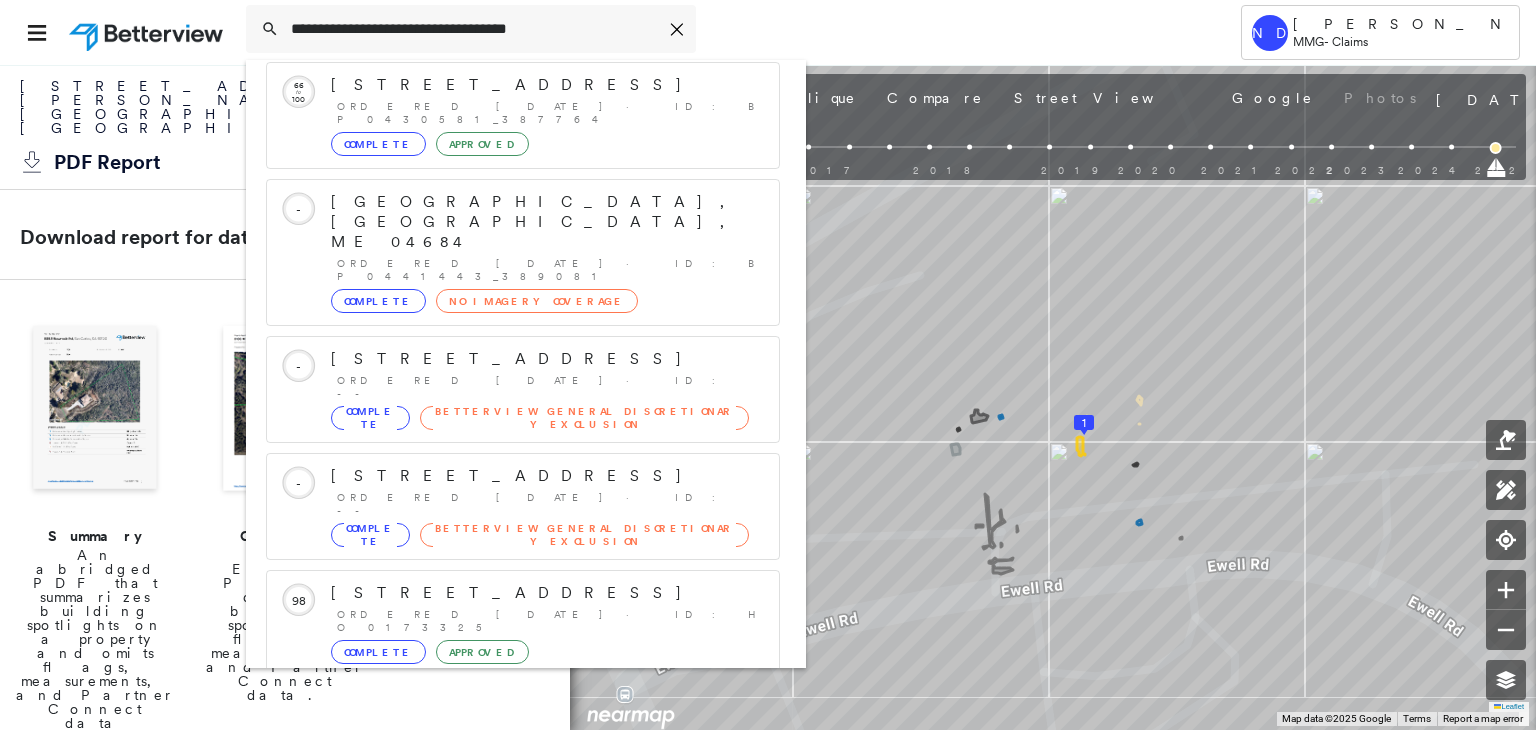 click on "[STREET_ADDRESS][PERSON_NAME]" at bounding box center (501, 975) 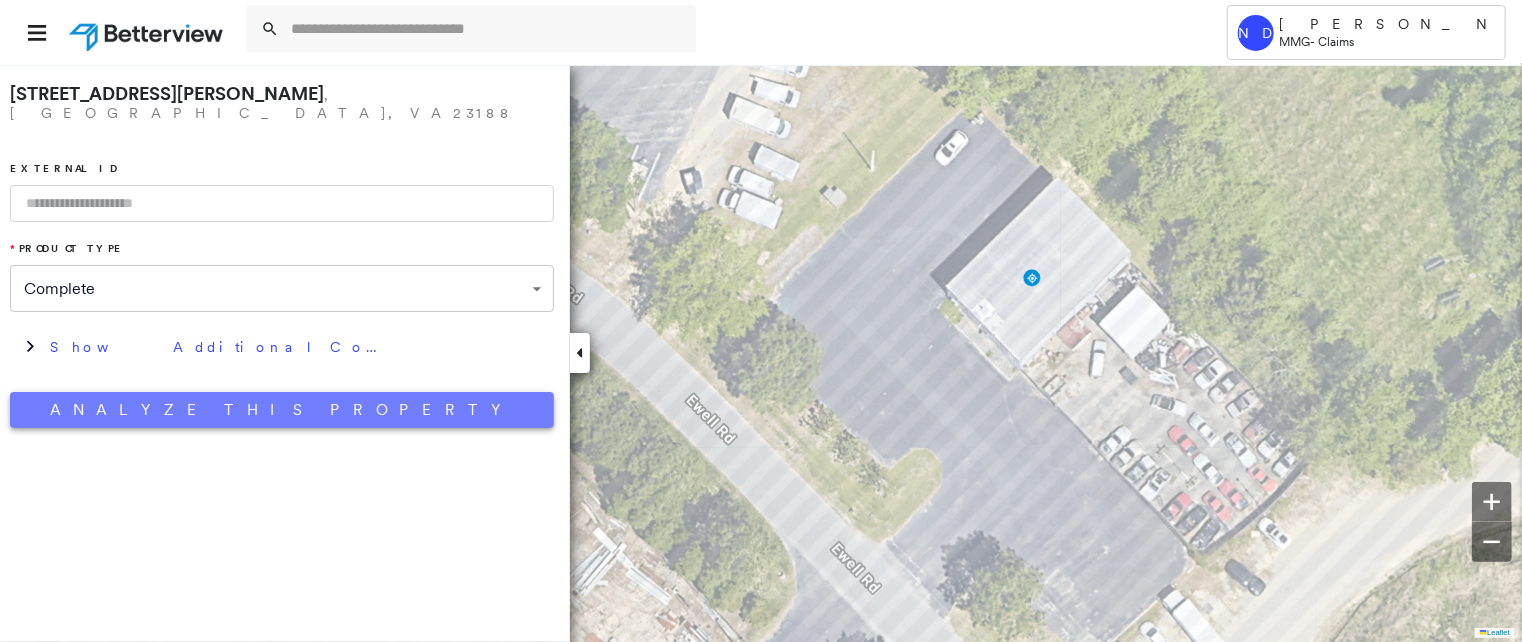 click on "Analyze This Property" at bounding box center [282, 410] 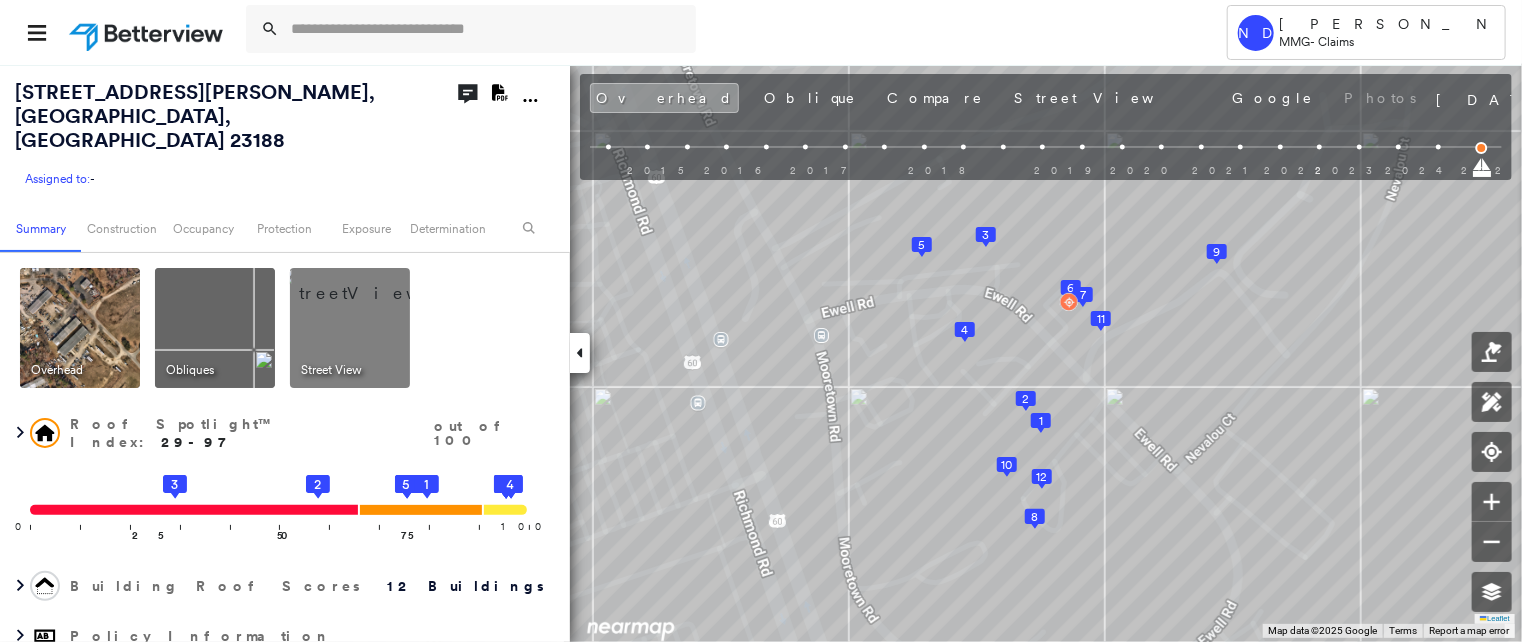 click at bounding box center [374, 283] 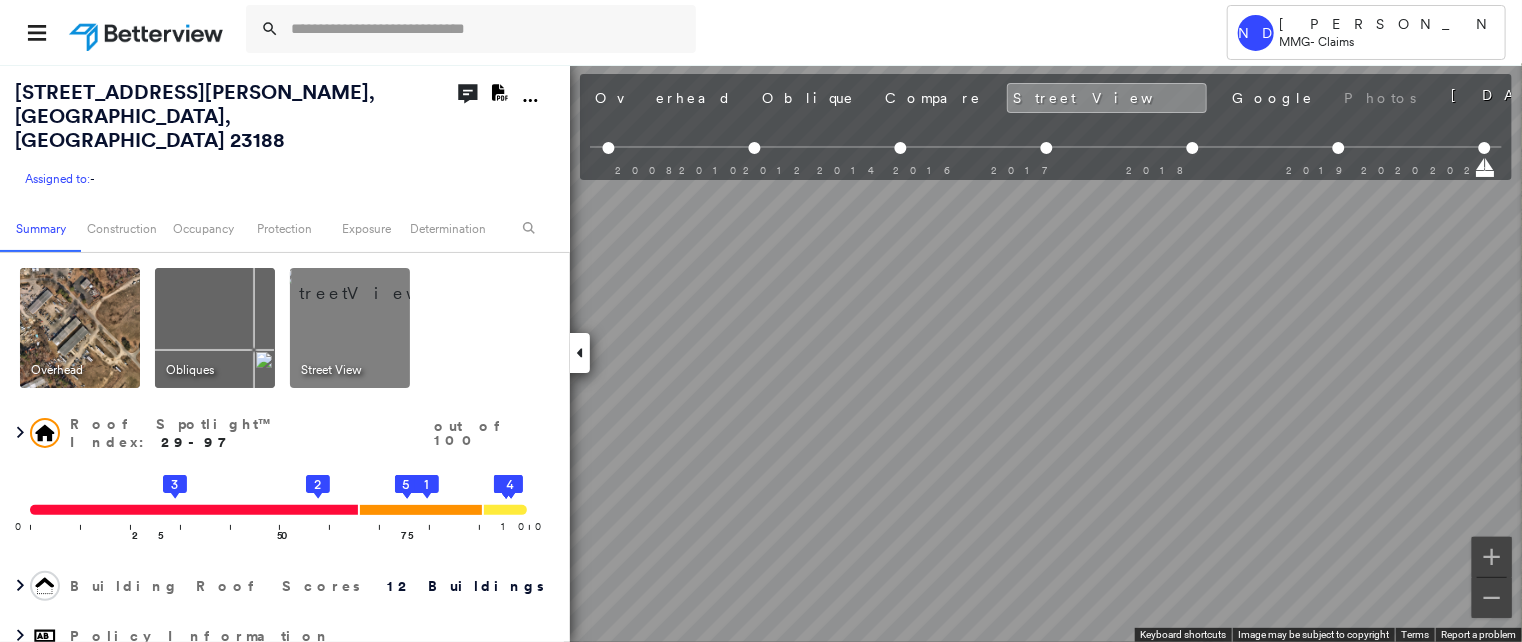 scroll, scrollTop: 0, scrollLeft: 243, axis: horizontal 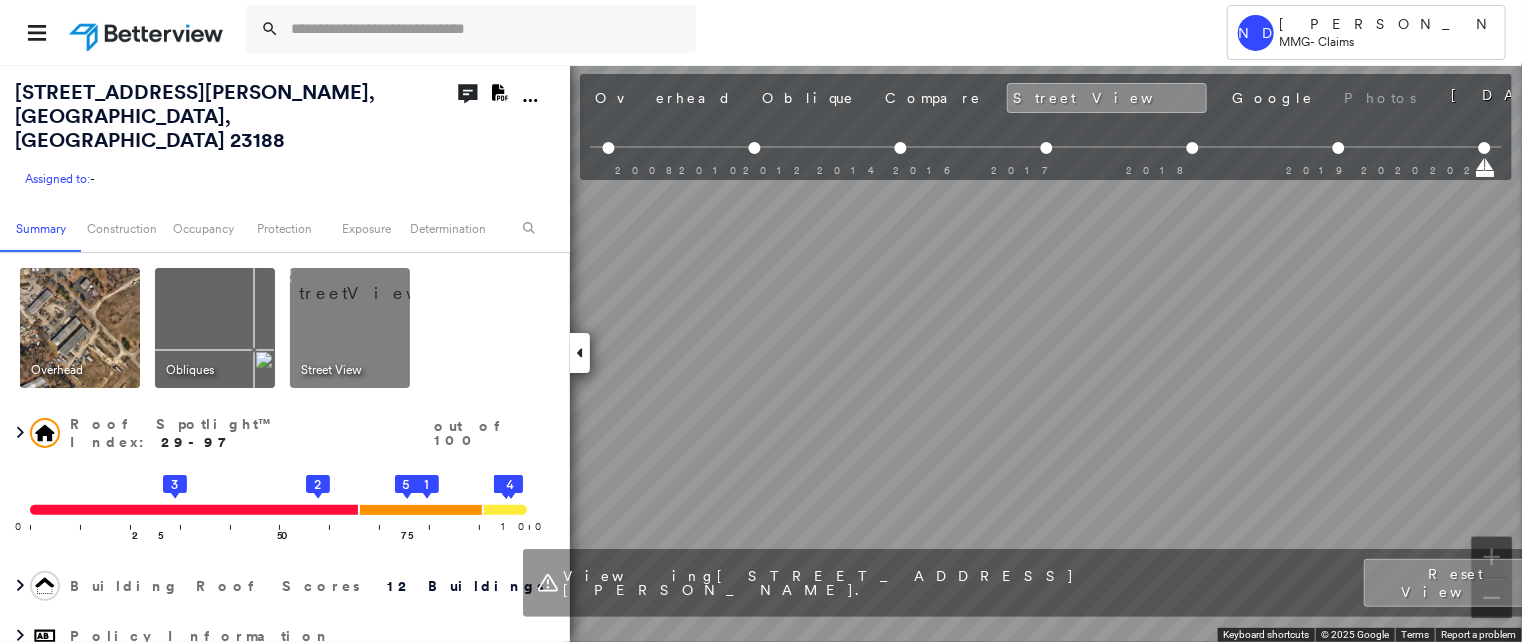 click on "Tower ND [PERSON_NAME] MMG  -   Claims [STREET_ADDRESS][PERSON_NAME] Assigned to:  - Assigned to:  - Assigned to:  - Open Comments Download PDF Report Summary Construction Occupancy Protection Exposure Determination Overhead Obliques Street View Roof Spotlight™ Index :  29-97 out of 100 0 100 25 50 3 75 2 12 11 10 9 8 7 6 5 4 1 Building Roof Scores 12 Buildings Policy Information Flags :  3 (0 cleared, 3 uncleared) Construction Roof Spotlights :  Patching, Rust, Staining, Overhang, Vent Property Features :  Car, Patio Furniture, Boat, Water Hazard, Yard Debris and 9 more Roof Size & Shape :  12 buildings  BuildZoom - Building Permit Data and Analysis Occupancy Place Detail SmartyStreets - Geocode Smarty Streets - Surrounding Properties Protection Protection Exposure FEMA Risk Index Flood Regional Hazard: 1   out of  5 Crime Regional Hazard: 3   out of  5 Additional Perils Guidewire HazardHub HazardHub Risks Determination Flags :  3 (0 cleared, 3 uncleared) Uncleared Flags (3) Cleared Flags  (0) Low" at bounding box center [761, 321] 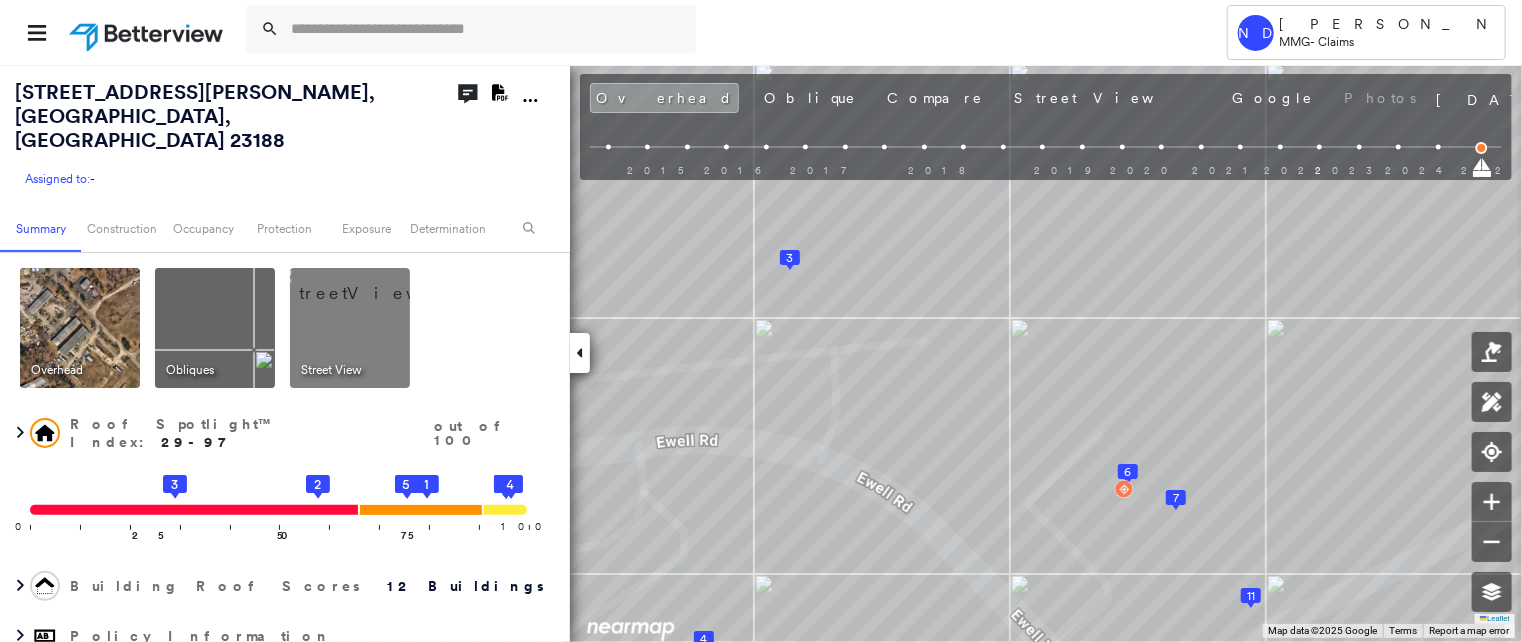 click 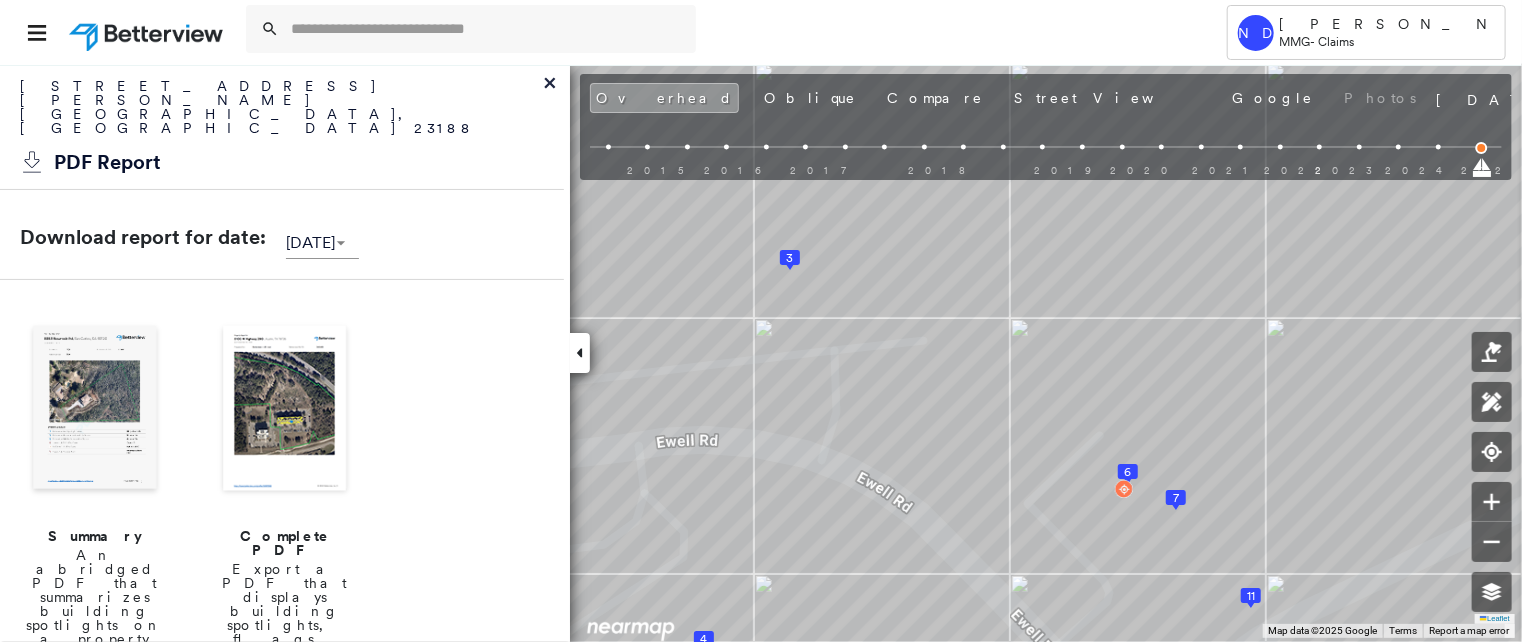 click at bounding box center [95, 410] 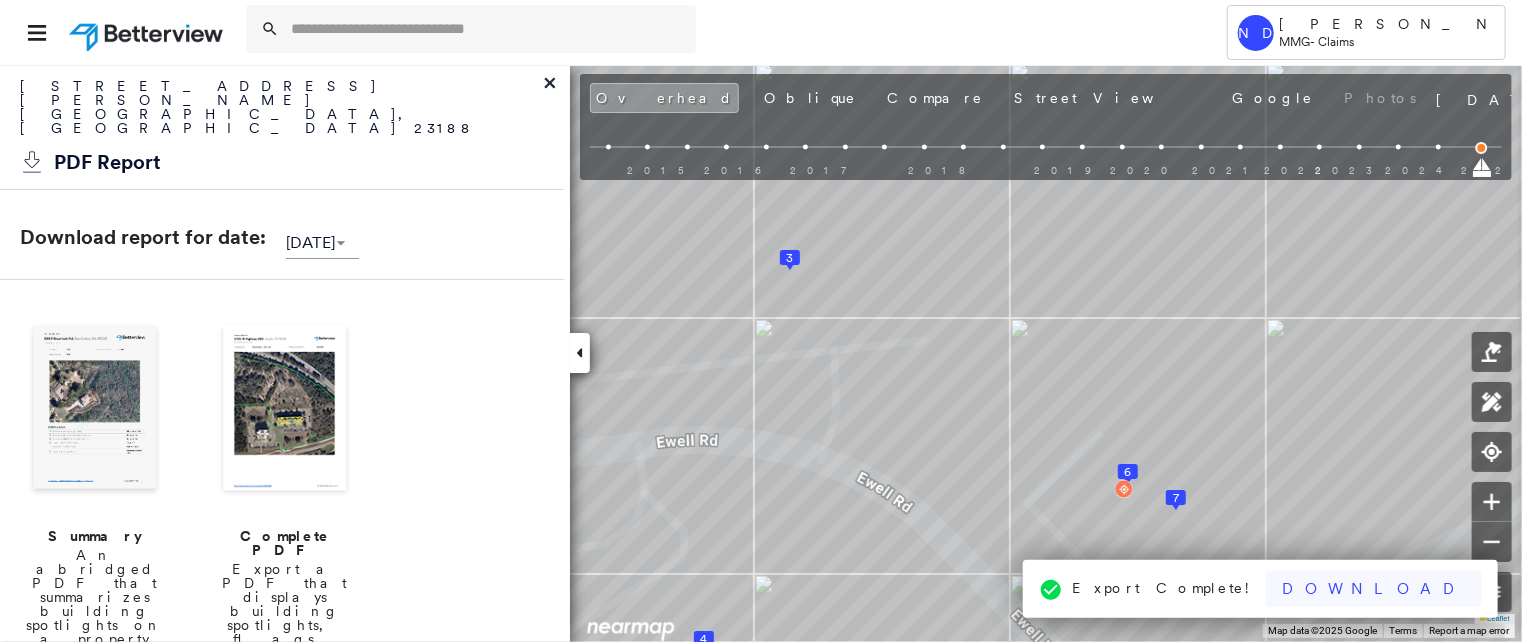 click on "Download" at bounding box center [1374, 589] 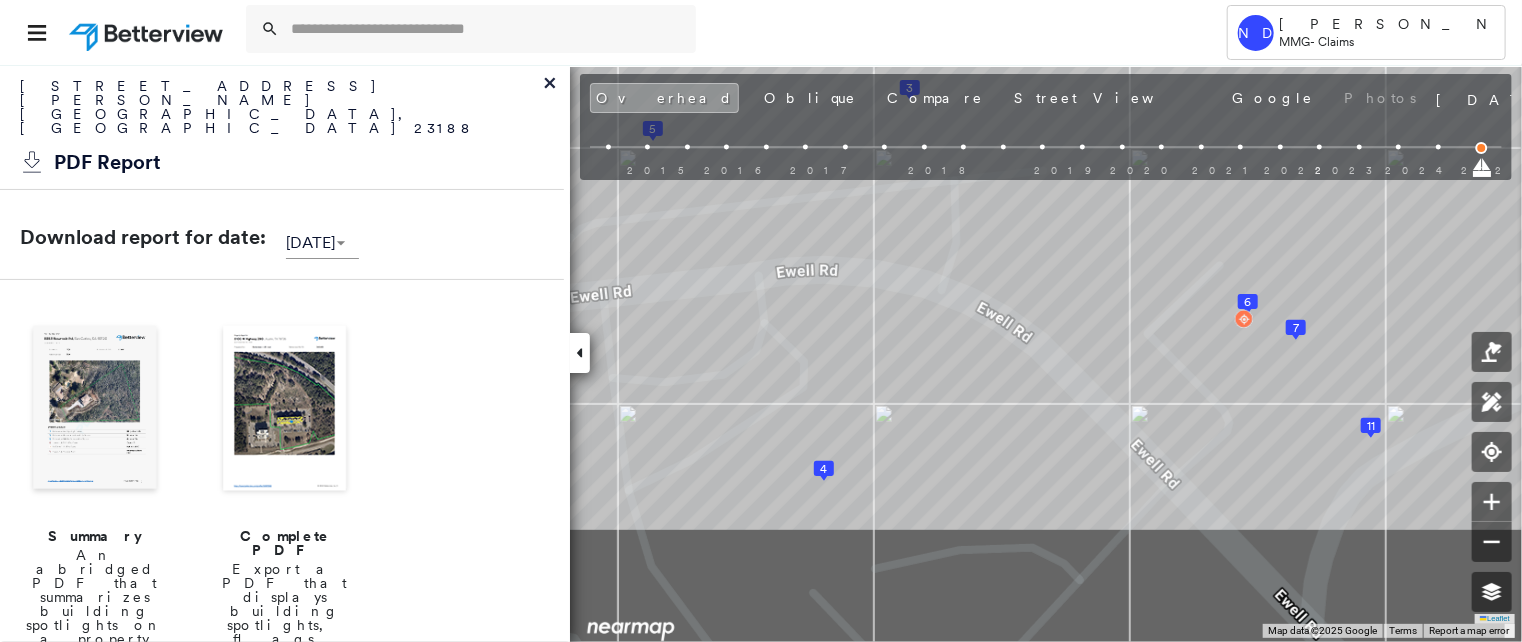click on "[STREET_ADDRESS][PERSON_NAME] Assigned to:  - Assigned to:  - Assigned to:  - Open Comments Download PDF Report Summary Construction Occupancy Protection Exposure Determination Overhead Obliques Street View Roof Spotlight™ Index :  29-97 out of 100 0 100 25 50 3 75 2 12 11 10 9 8 7 6 5 4 1 Building Roof Scores 12 Buildings Policy Information Flags :  3 (0 cleared, 3 uncleared) Construction Roof Spotlights :  Patching, Rust, Staining, Overhang, Vent Property Features :  Car, Patio Furniture, Boat, Water Hazard, Yard Debris and 9 more Roof Size & Shape :  12 buildings  BuildZoom - Building Permit Data and Analysis Occupancy Place Detail SmartyStreets - Geocode Smarty Streets - Surrounding Properties Protection Protection Exposure FEMA Risk Index Flood Regional Hazard: 1   out of  5 Crime Regional Hazard: 3   out of  5 Additional Perils Guidewire HazardHub HazardHub Risks Determination Flags :  3 (0 cleared, 3 uncleared) Uncleared Flags (3) Cleared Flags  (0) Low Low Priority Flagged [DATE] Clear" at bounding box center [761, 353] 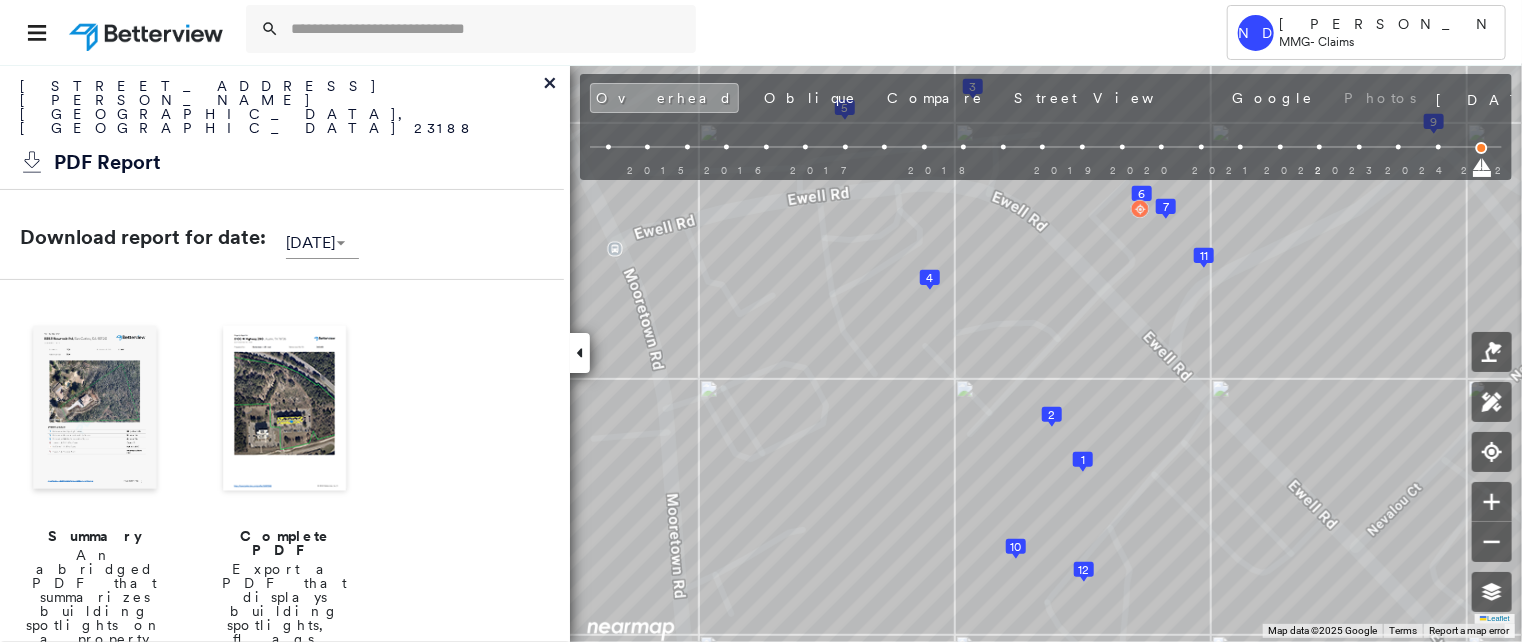 click at bounding box center [95, 410] 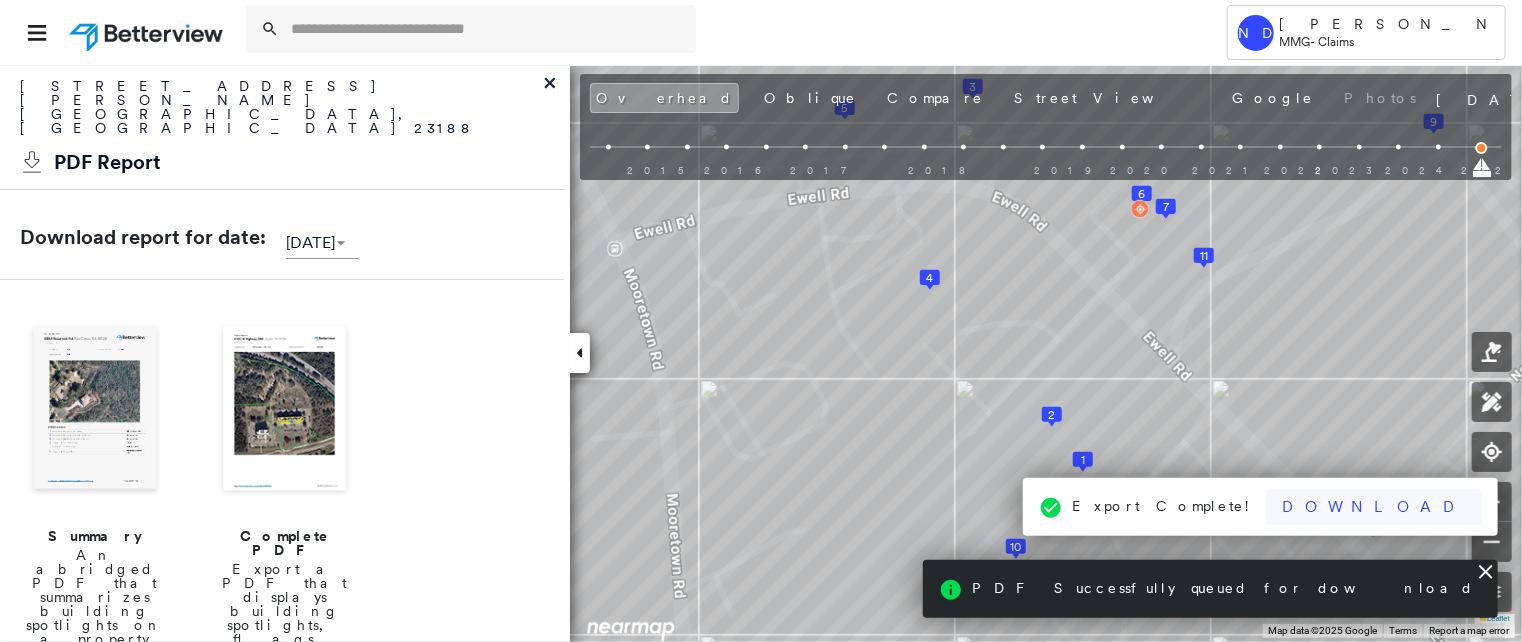 click on "Download" at bounding box center (1374, 507) 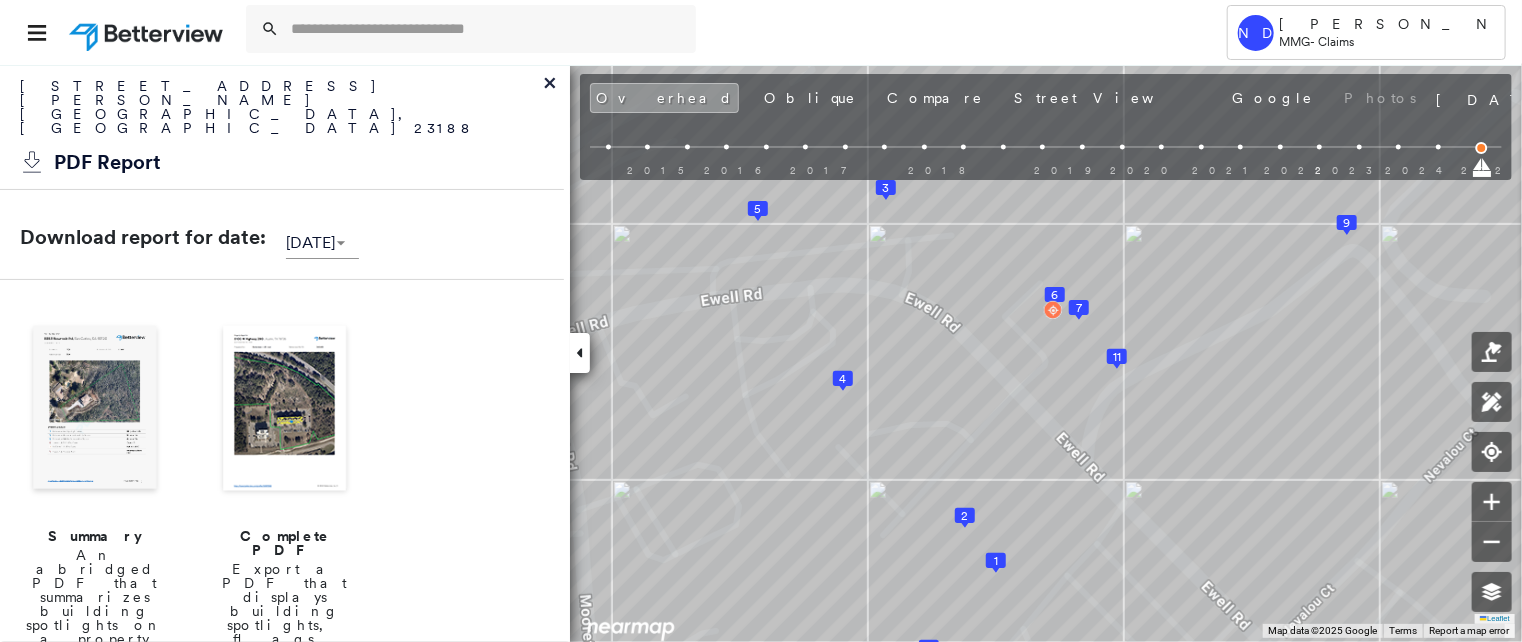 click at bounding box center (95, 410) 